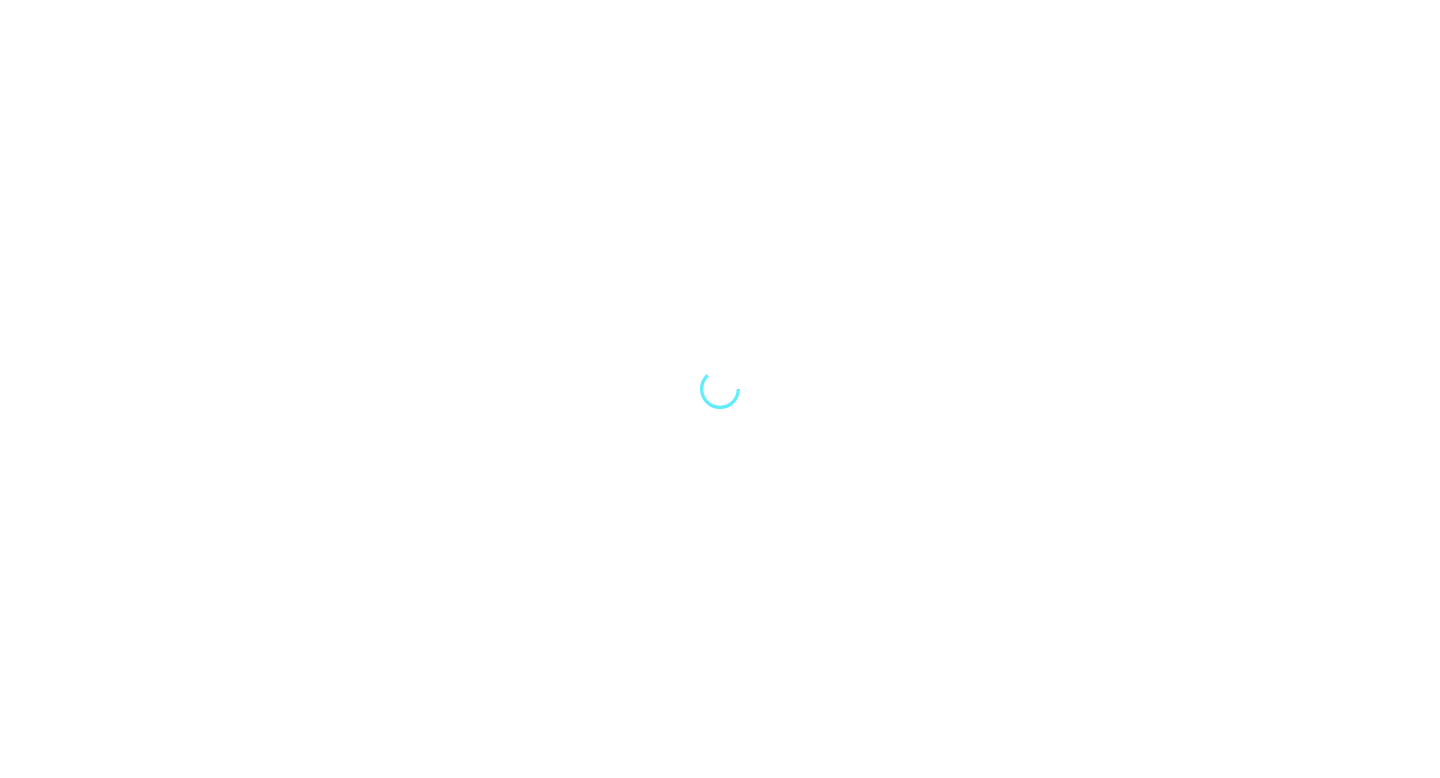 scroll, scrollTop: 0, scrollLeft: 0, axis: both 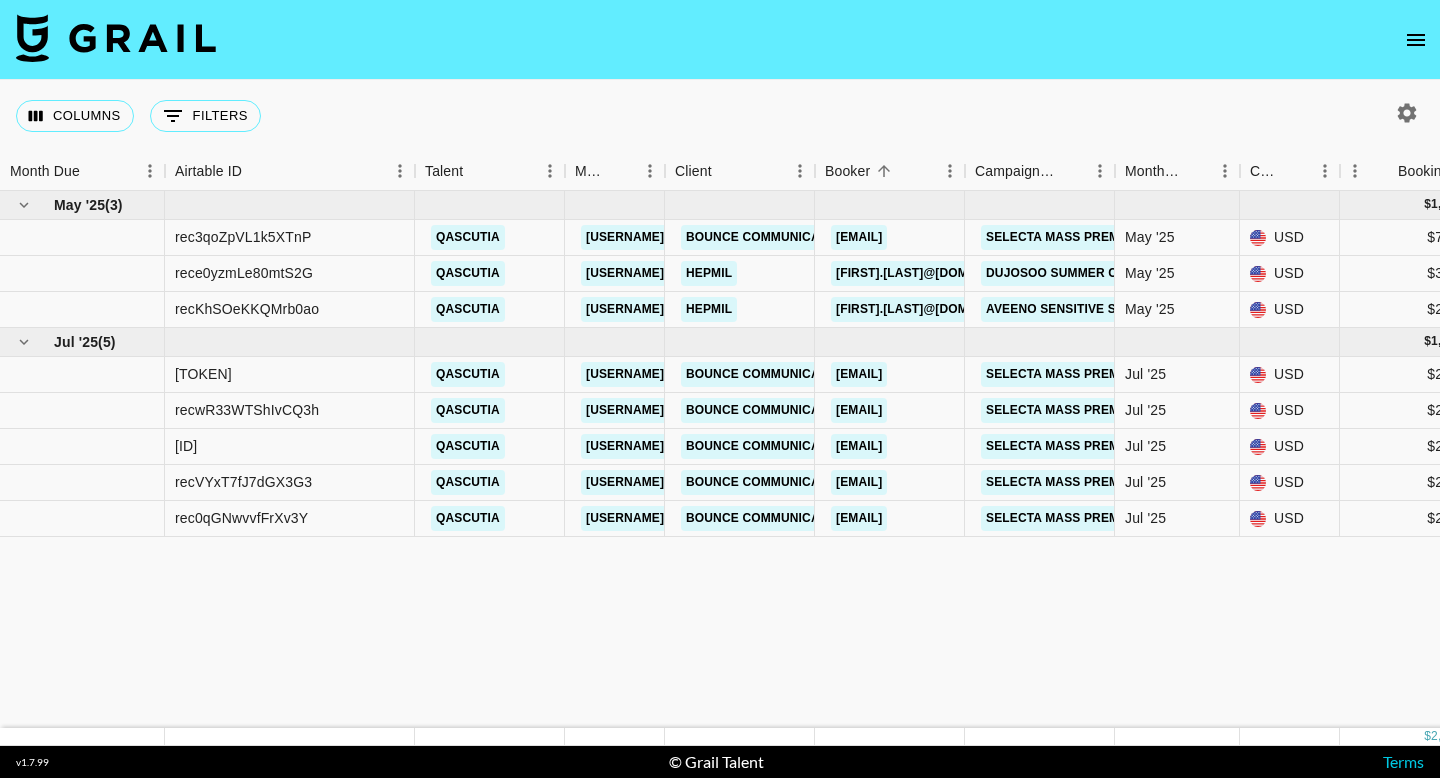 click 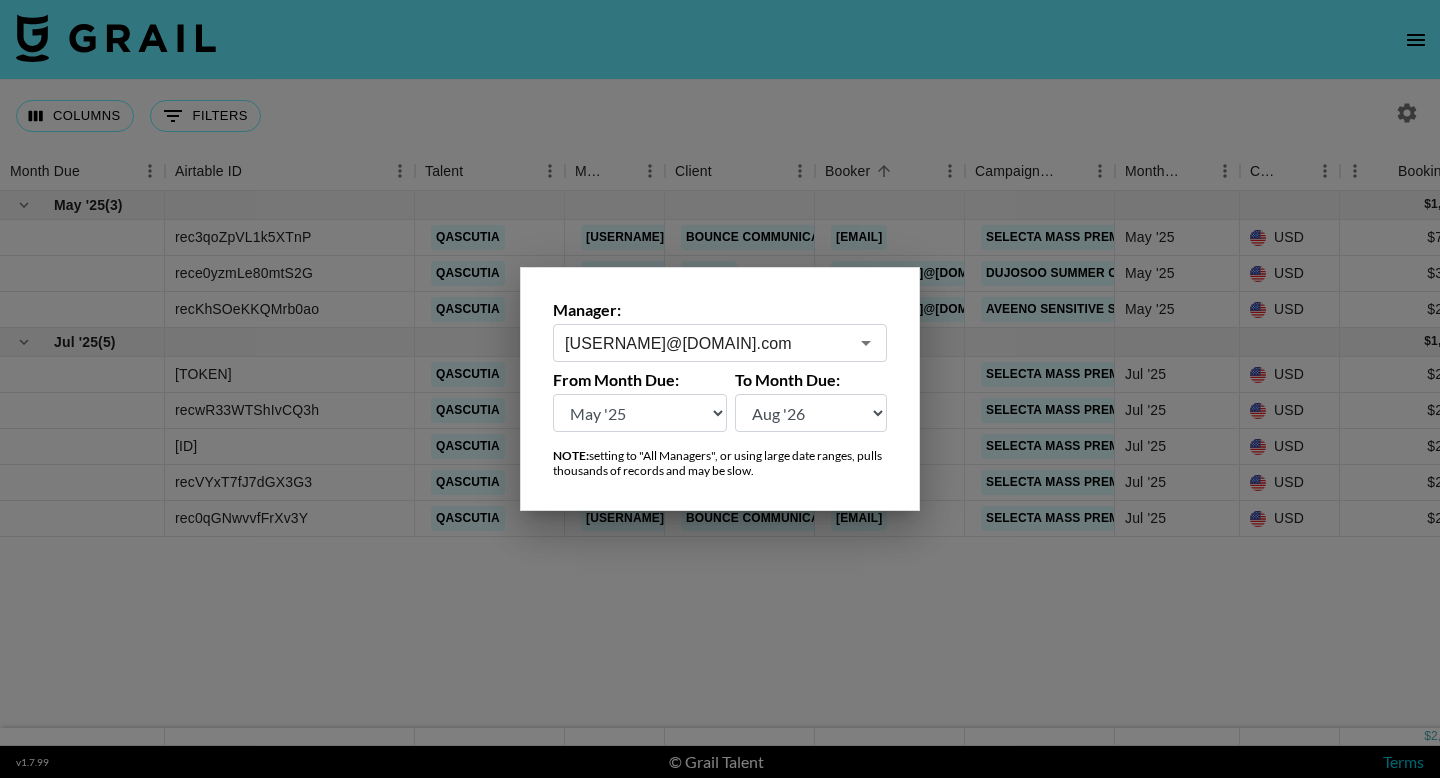 click at bounding box center [720, 389] 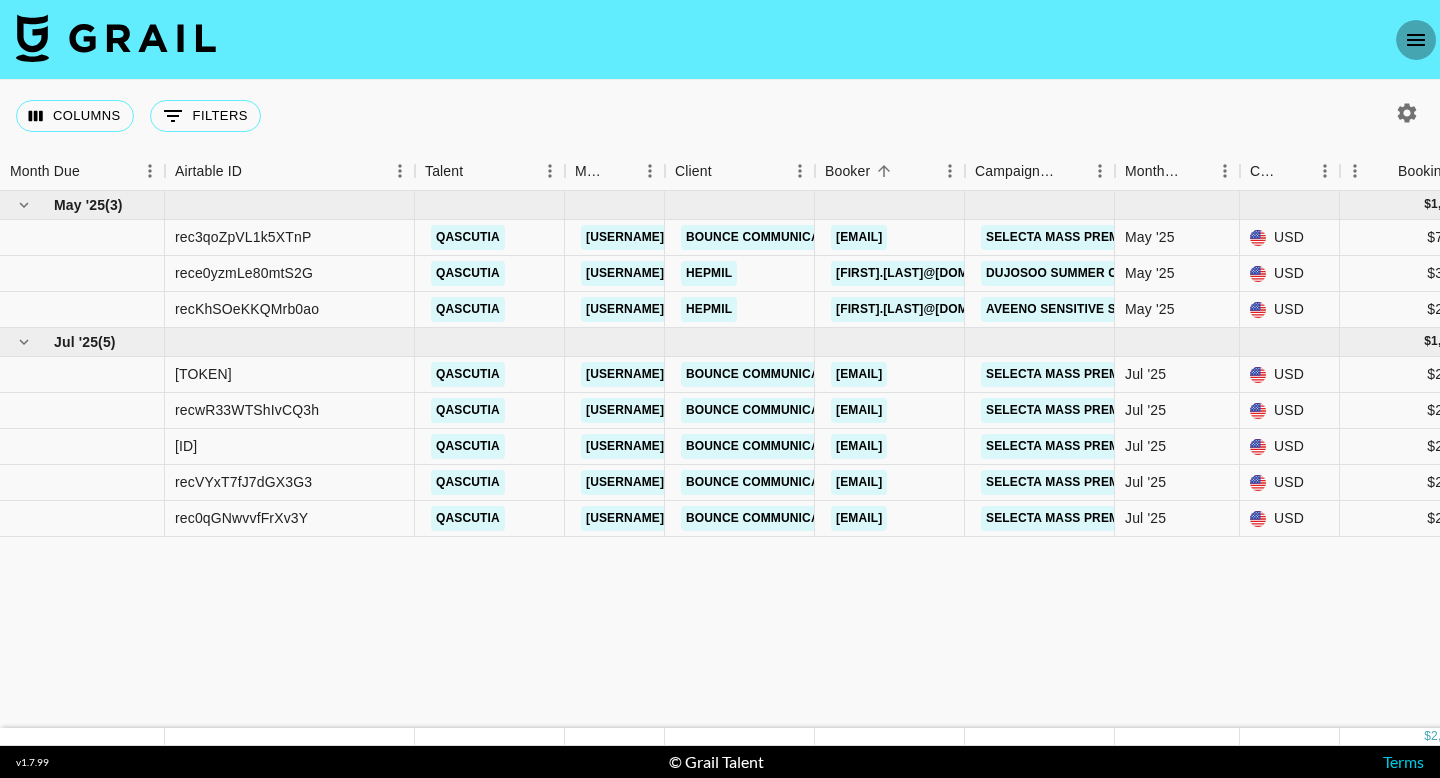 click at bounding box center (1416, 40) 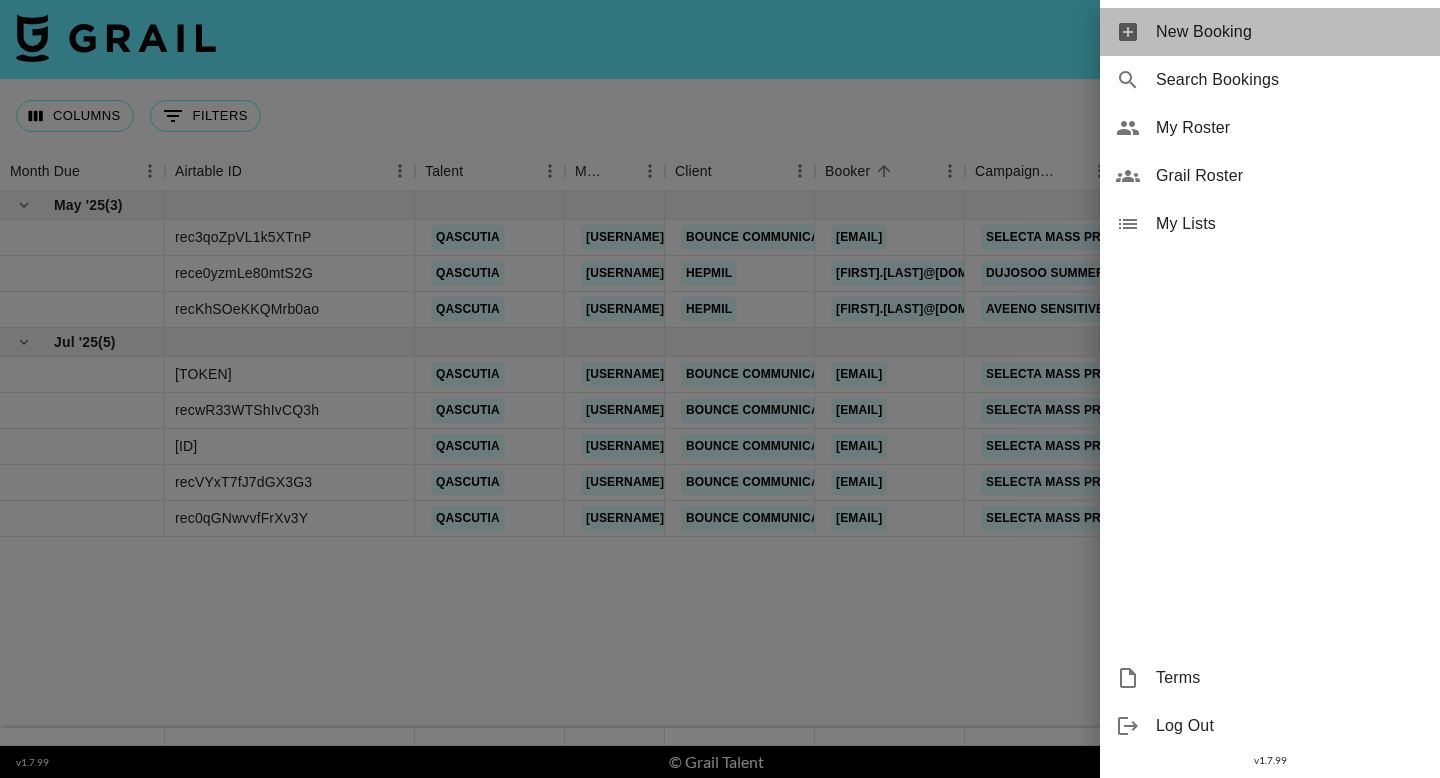 click on "New Booking" at bounding box center [1290, 32] 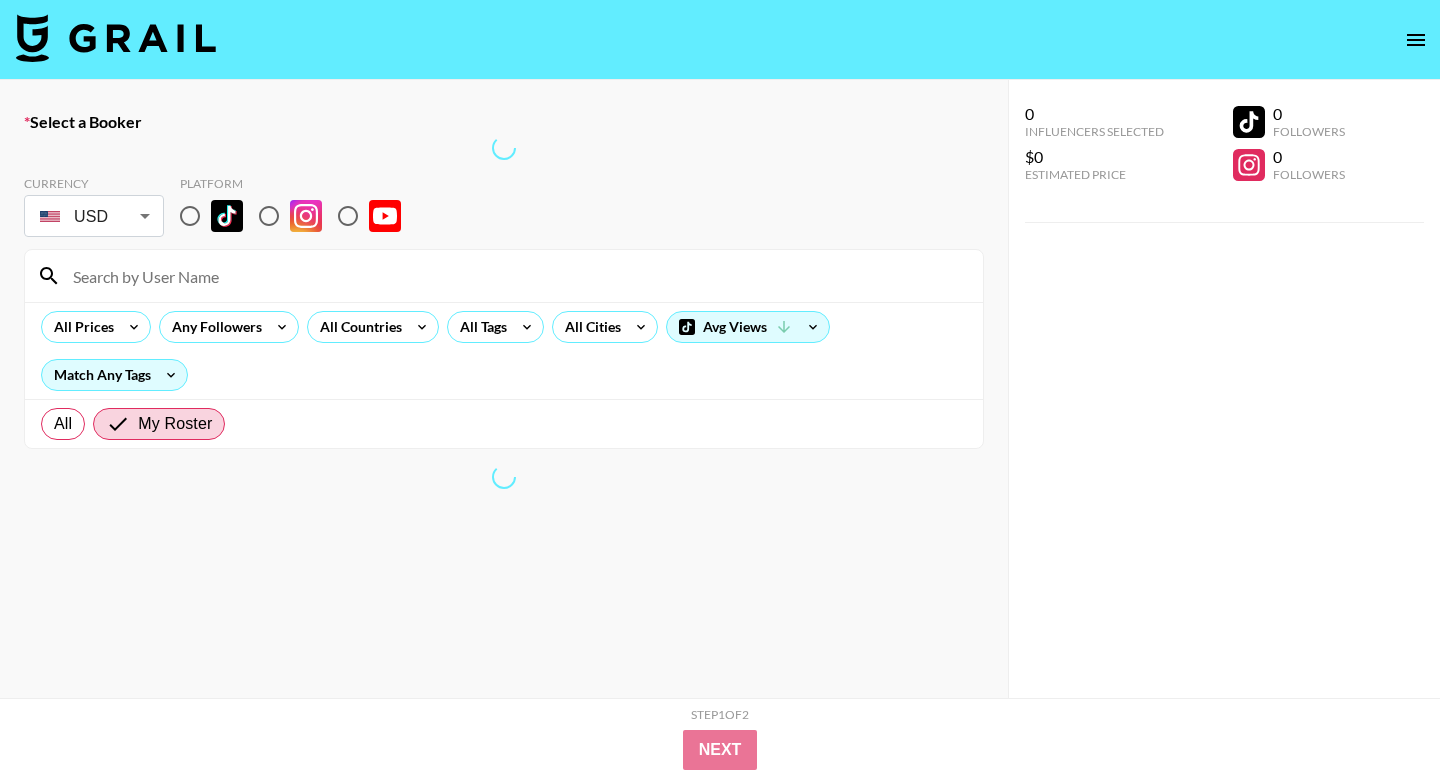 click on "Select a Booker" at bounding box center (504, 122) 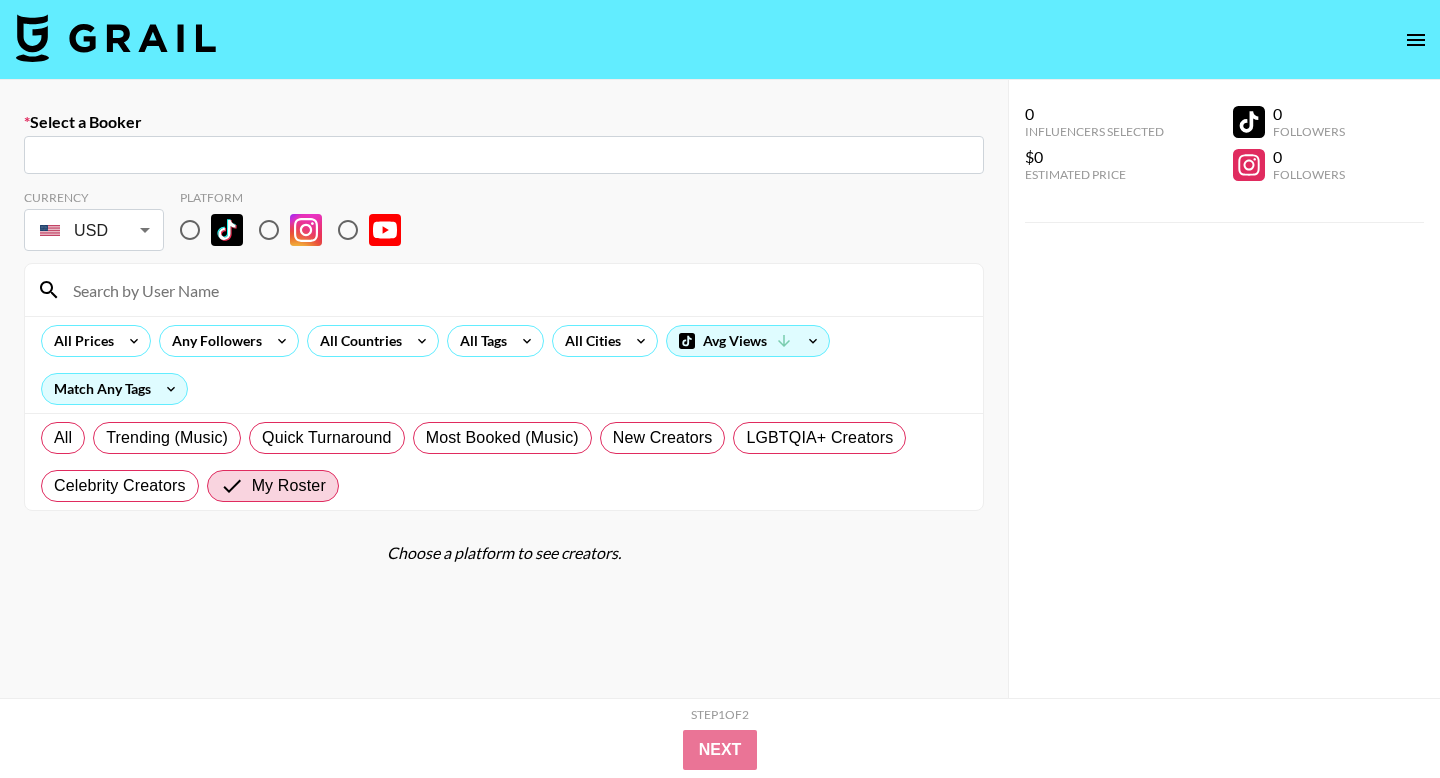 click at bounding box center (504, 155) 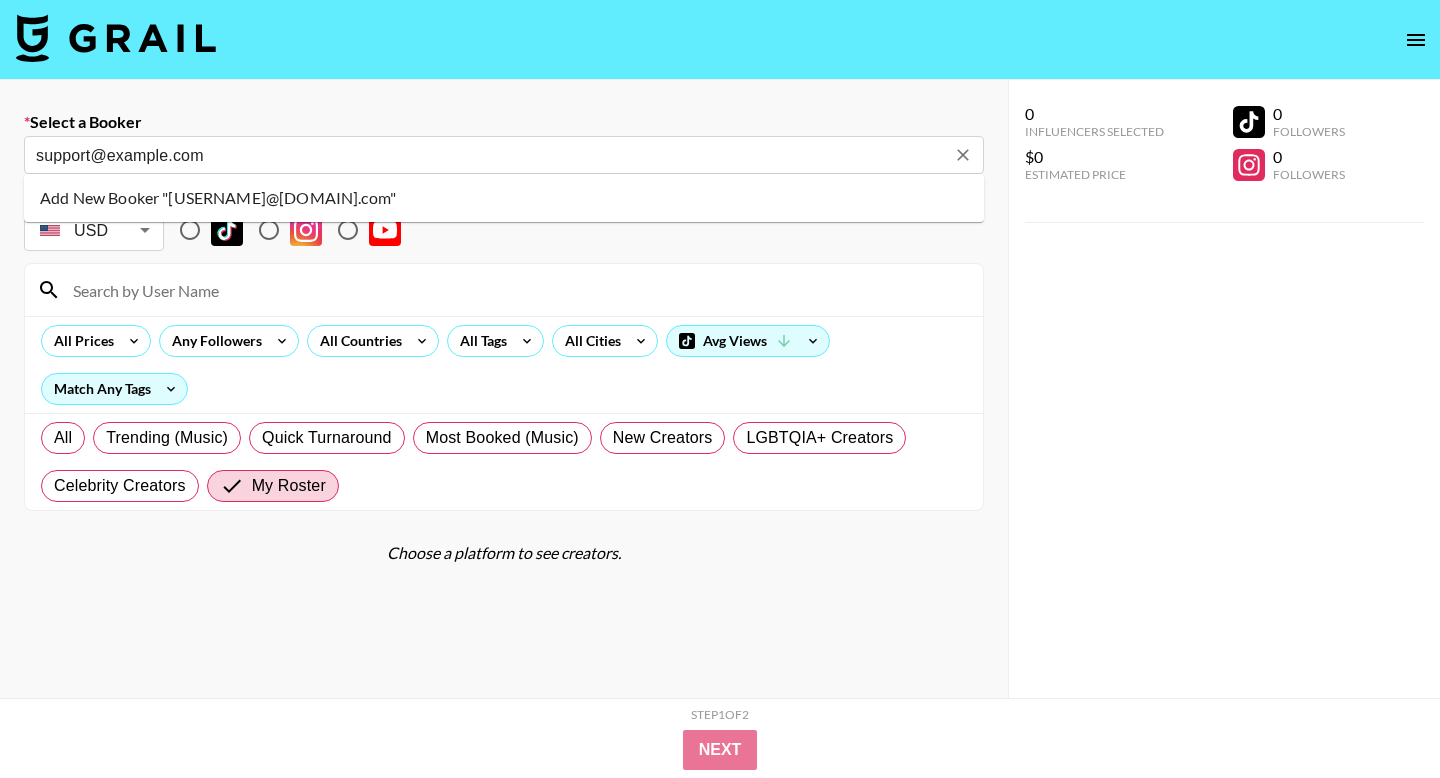 click on "support@example.com" at bounding box center (490, 155) 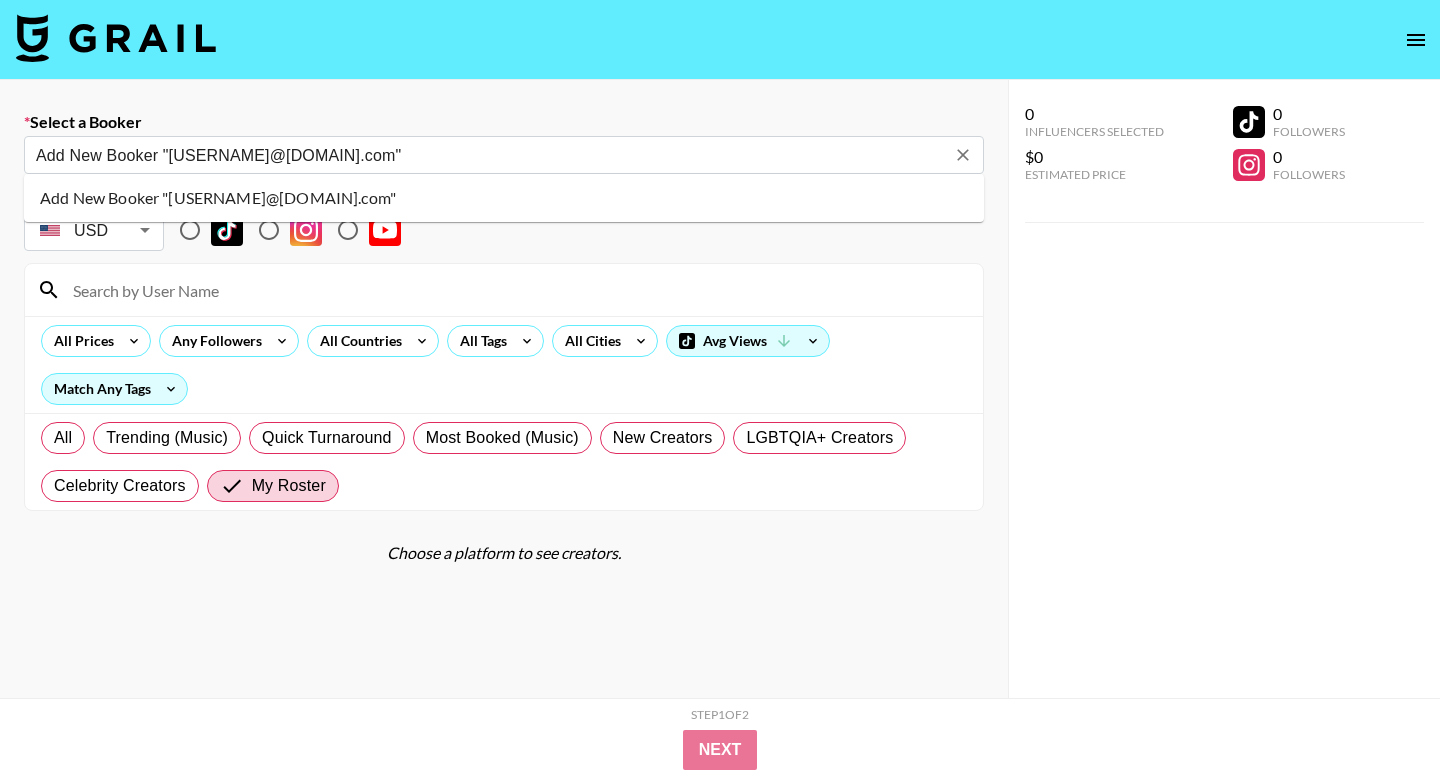 type 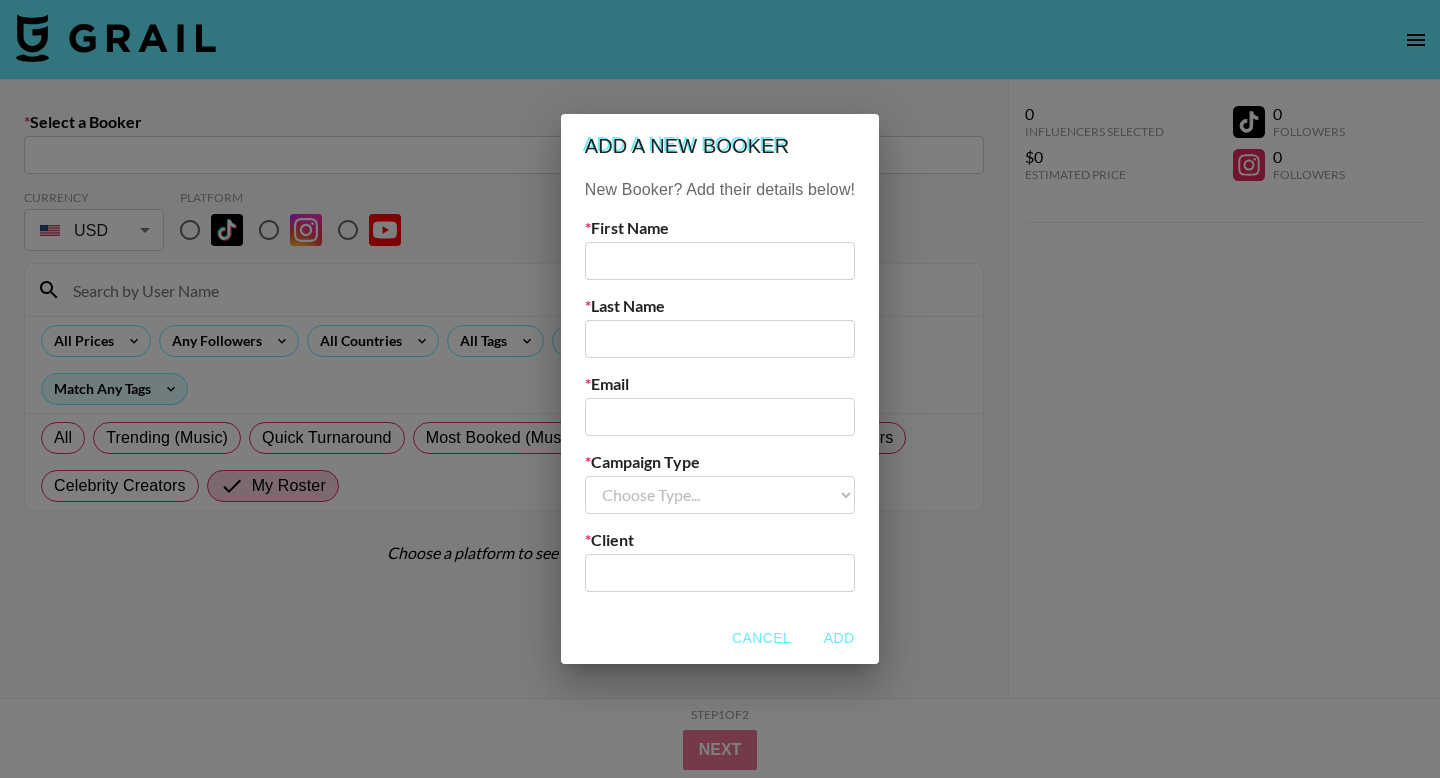 click at bounding box center (720, 261) 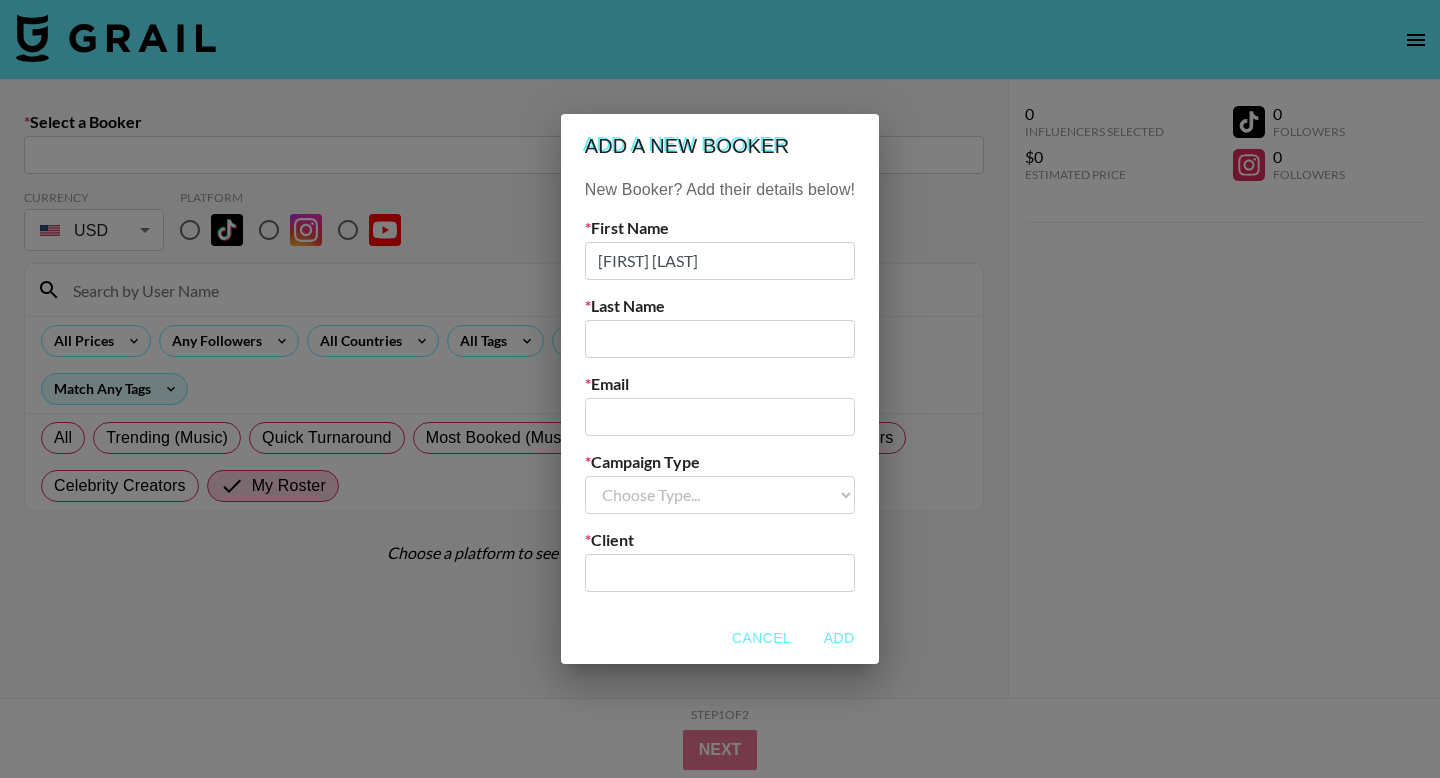 type on "[FIRST] [LAST]" 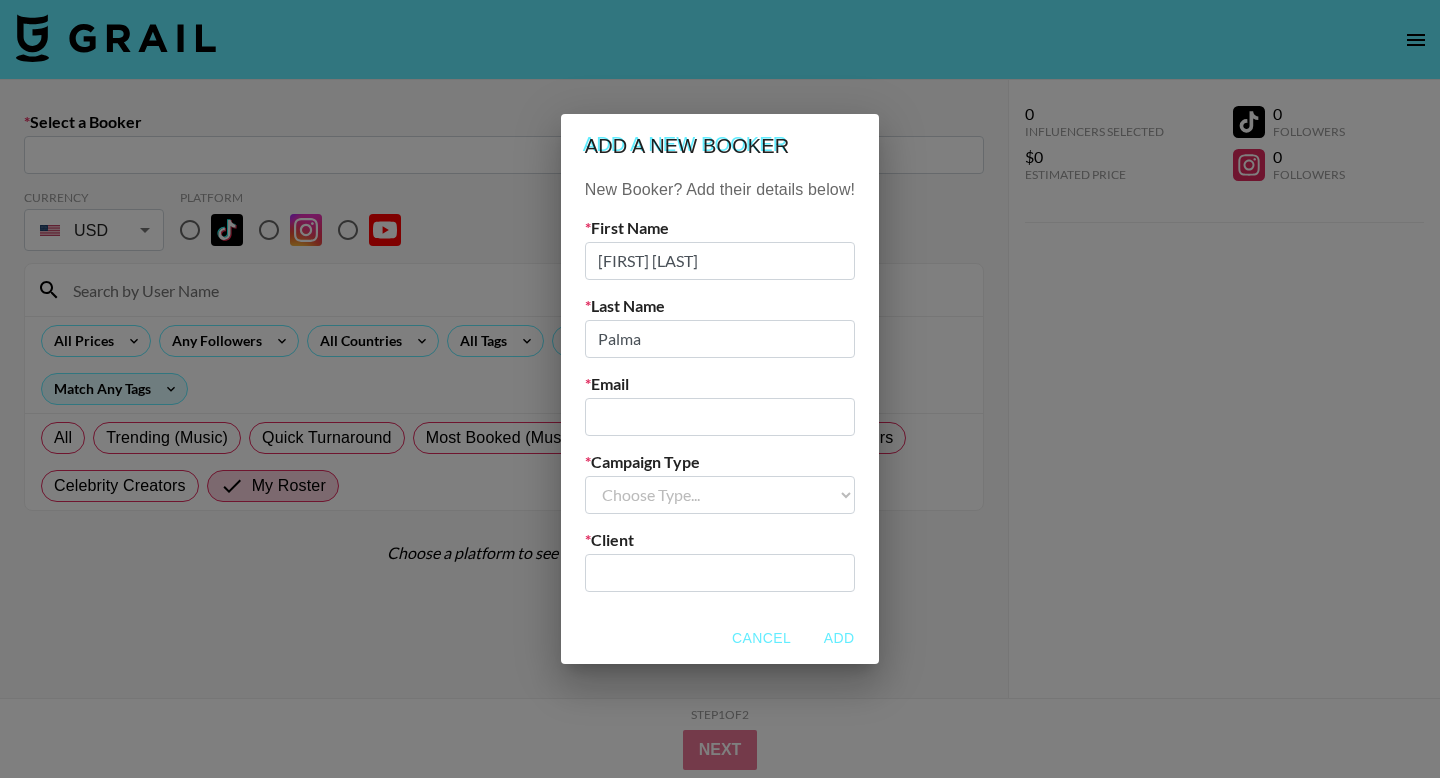 type on "Palma" 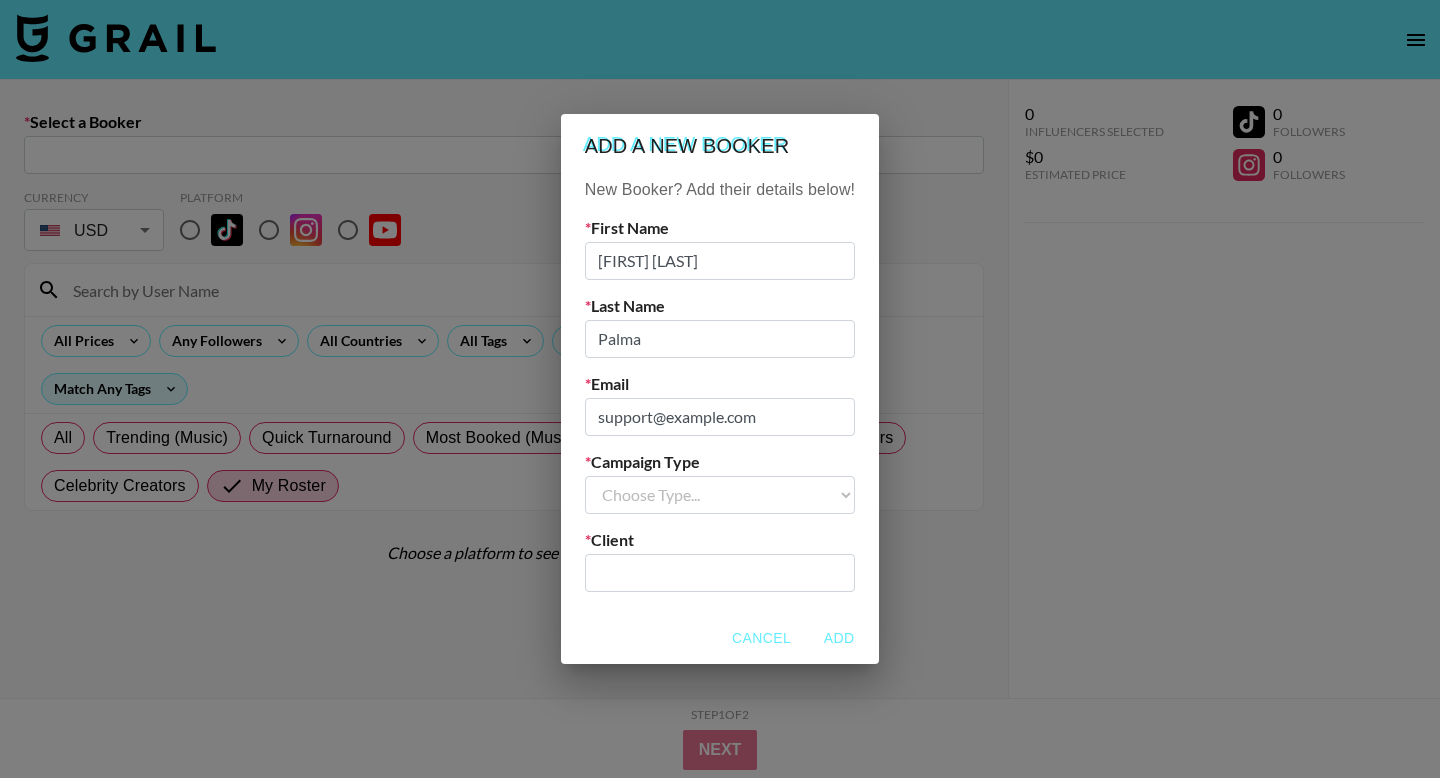 type on "support@example.com" 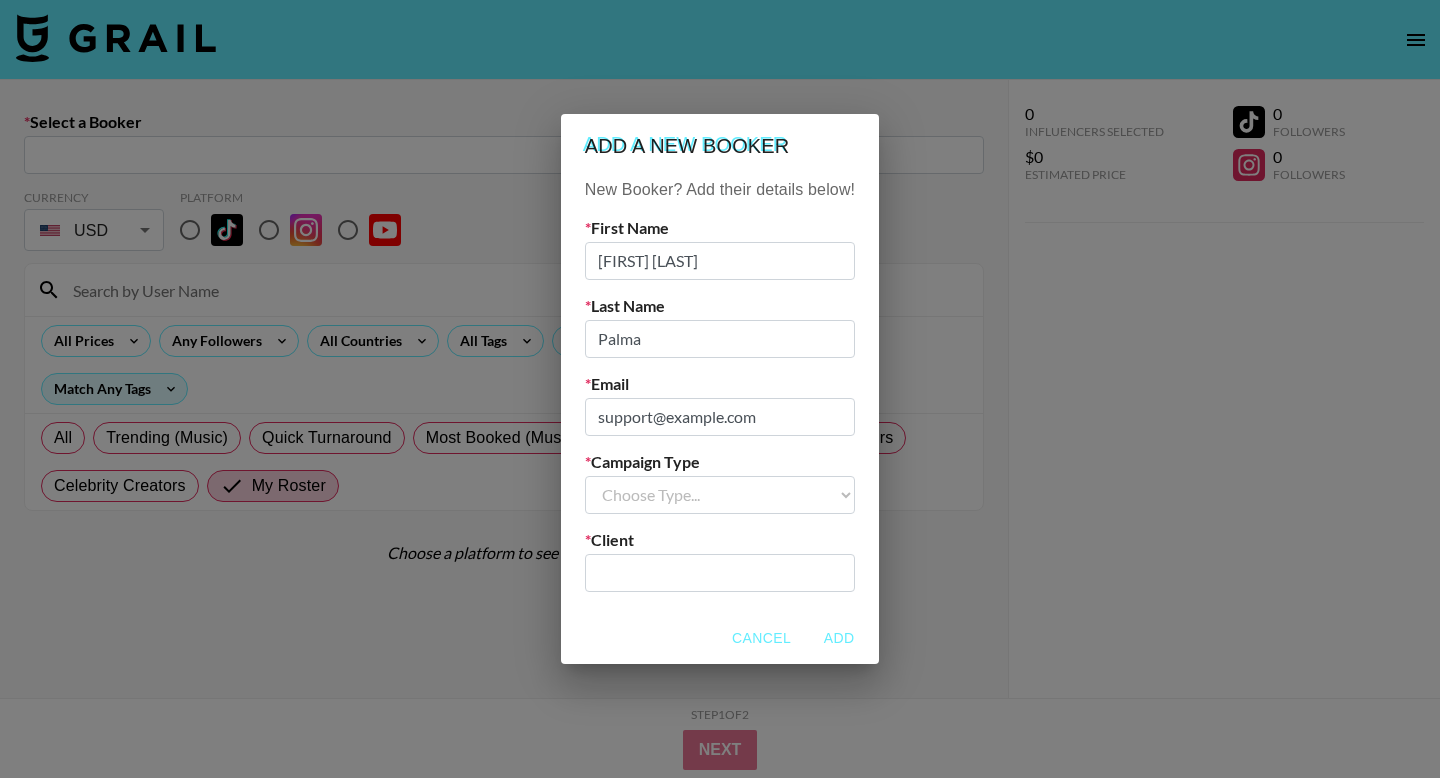 click on "Choose Type... Song Promos Brand Promos" at bounding box center (720, 495) 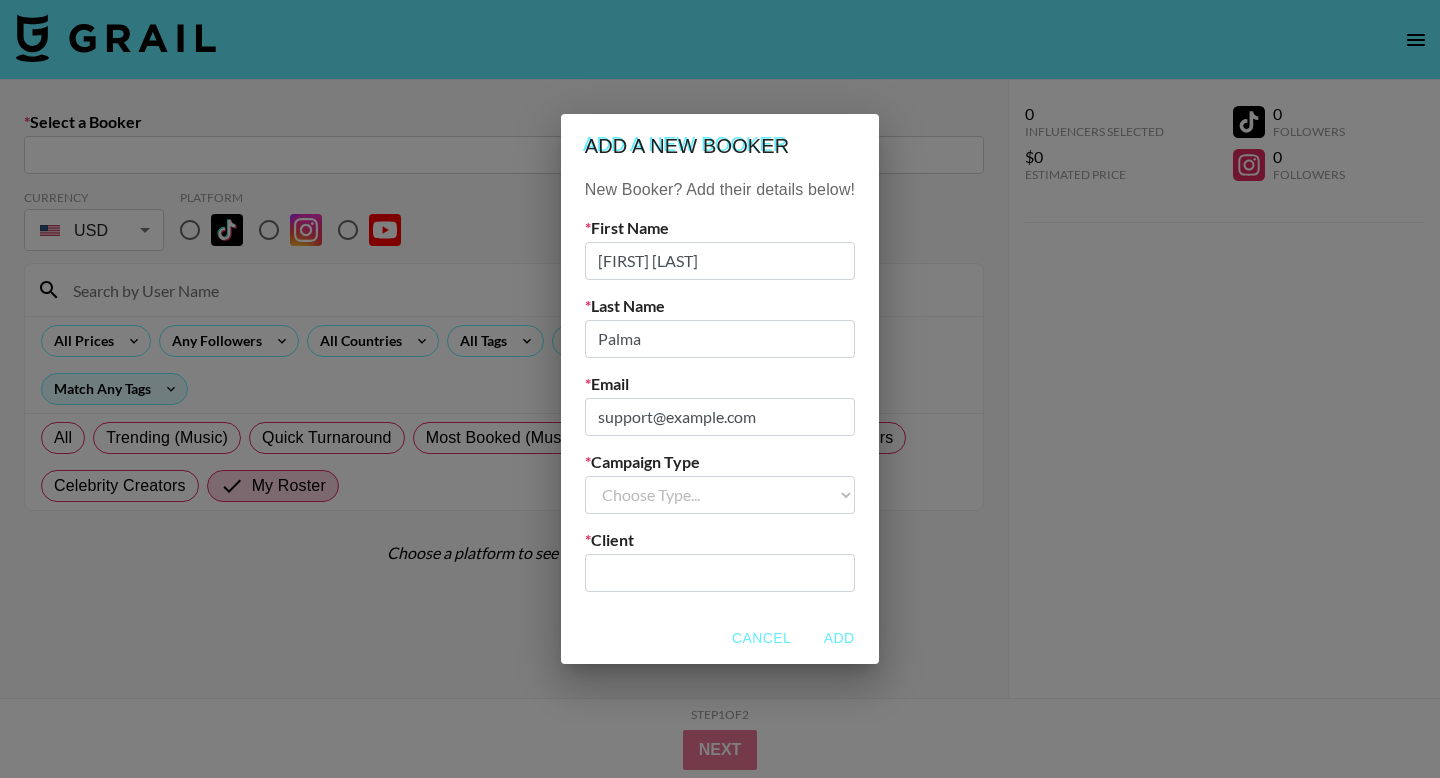 select on "Brand" 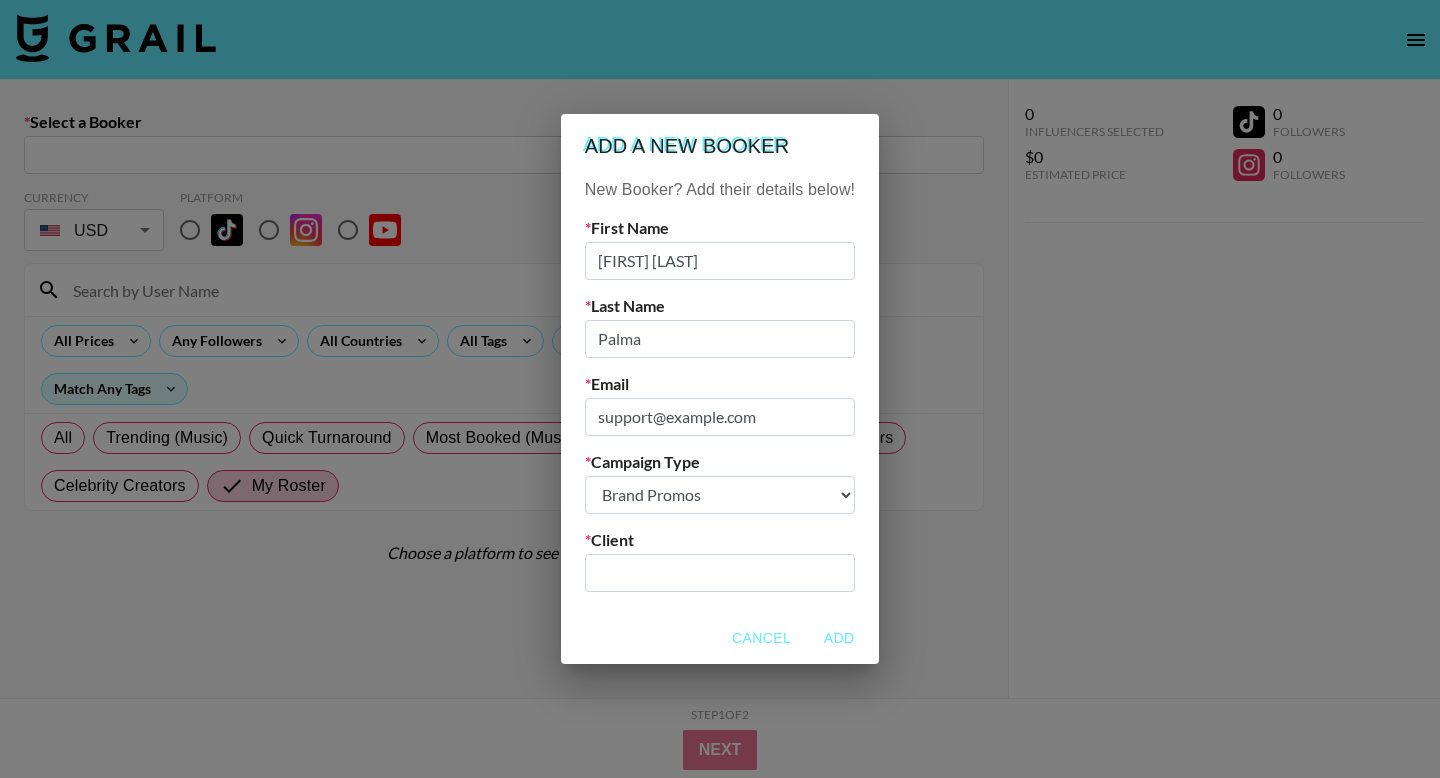 click at bounding box center (720, 572) 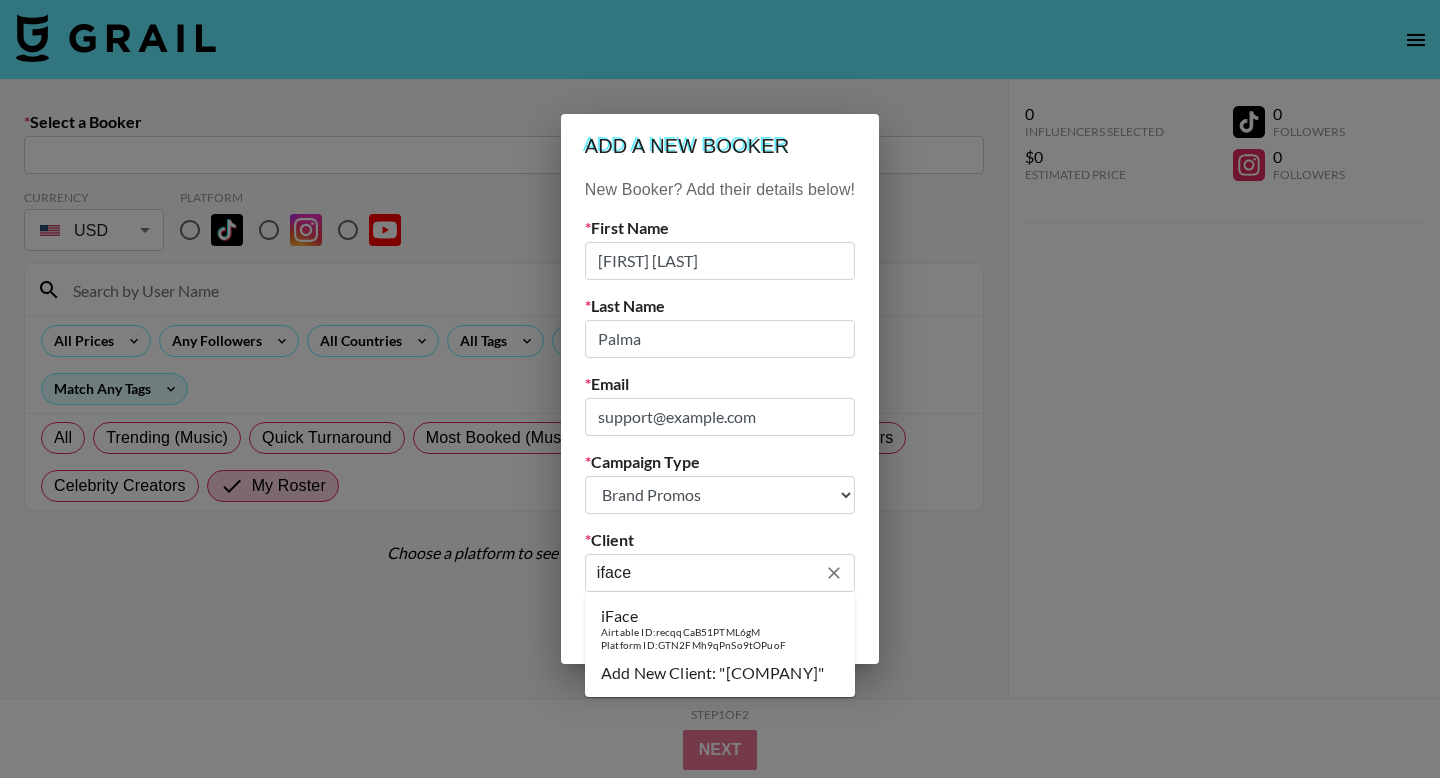click on "iFace" at bounding box center [693, 616] 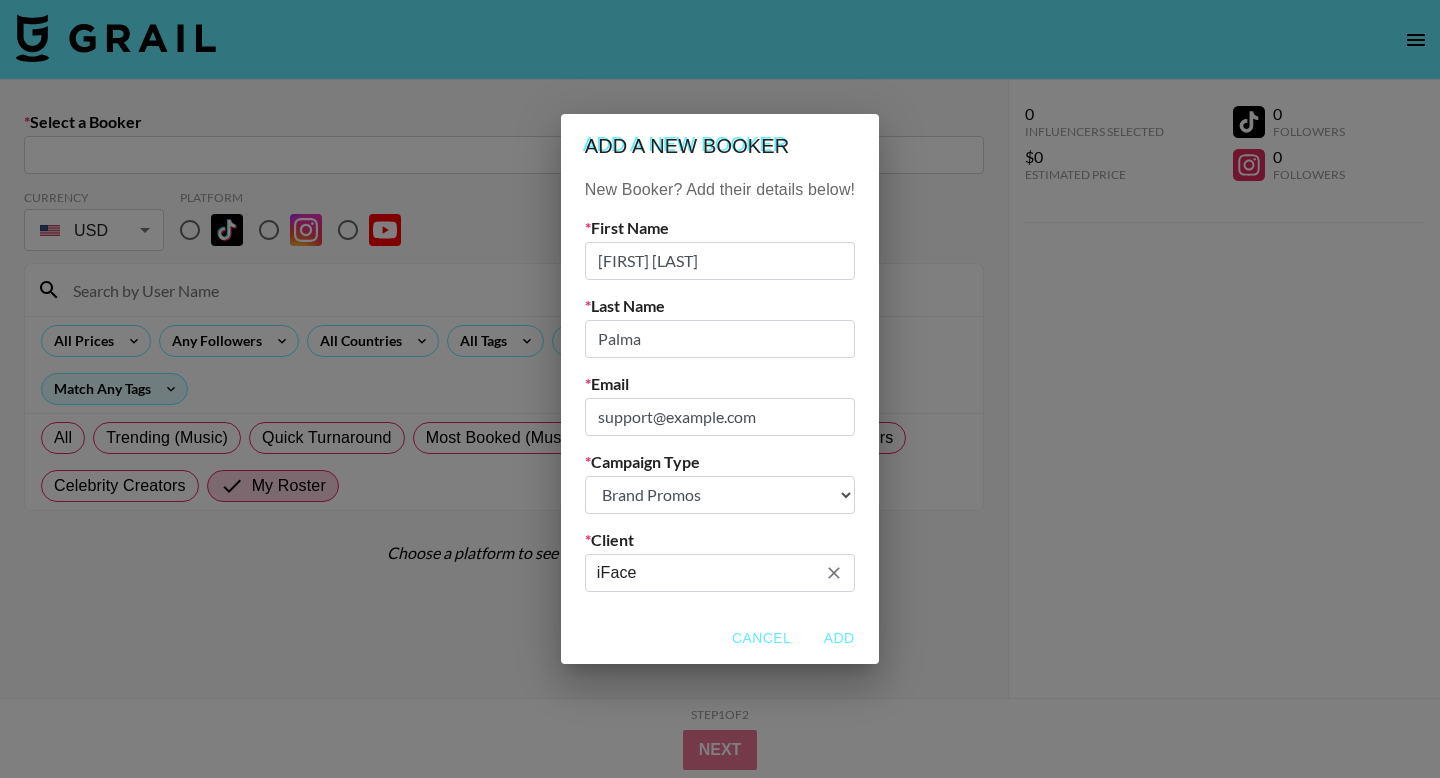 type on "iFace" 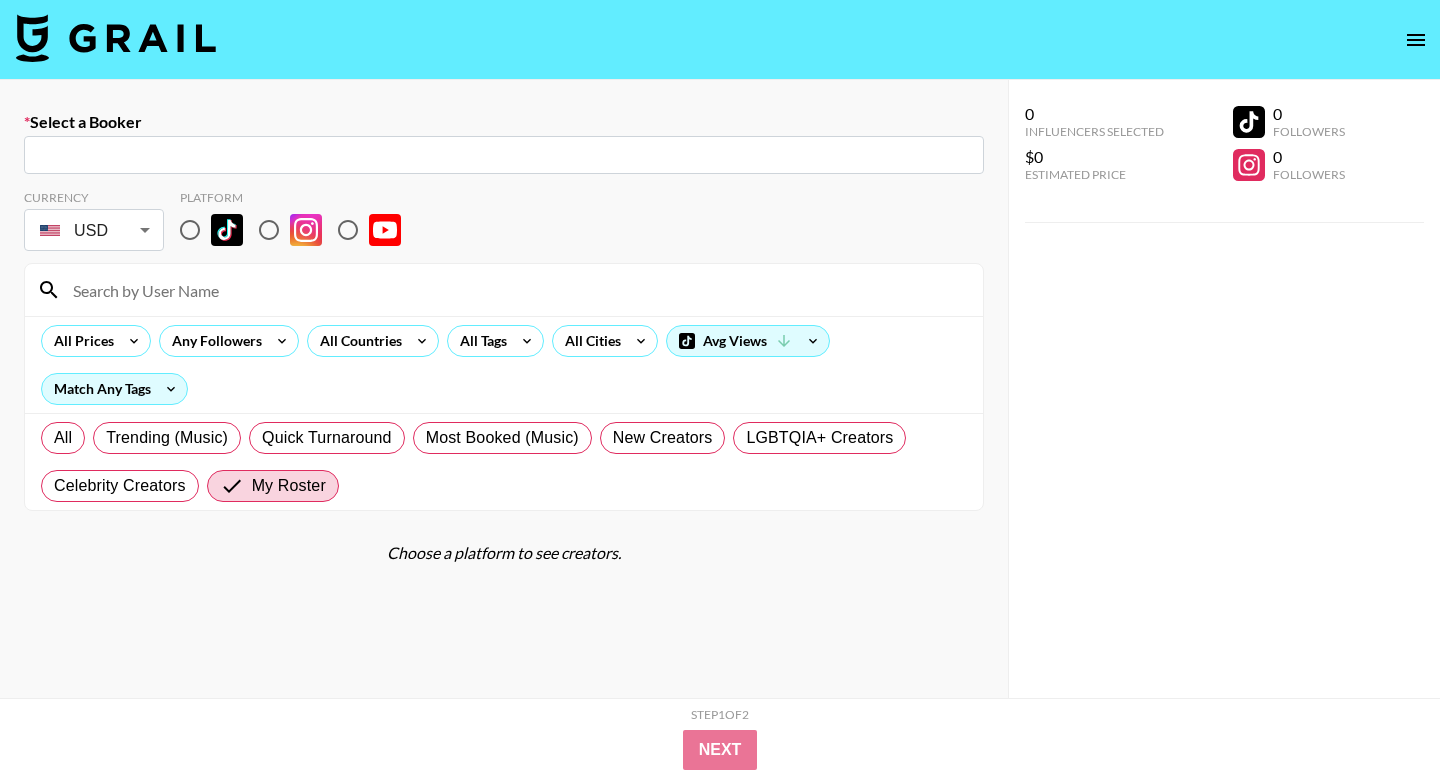 click on "​" at bounding box center [504, 155] 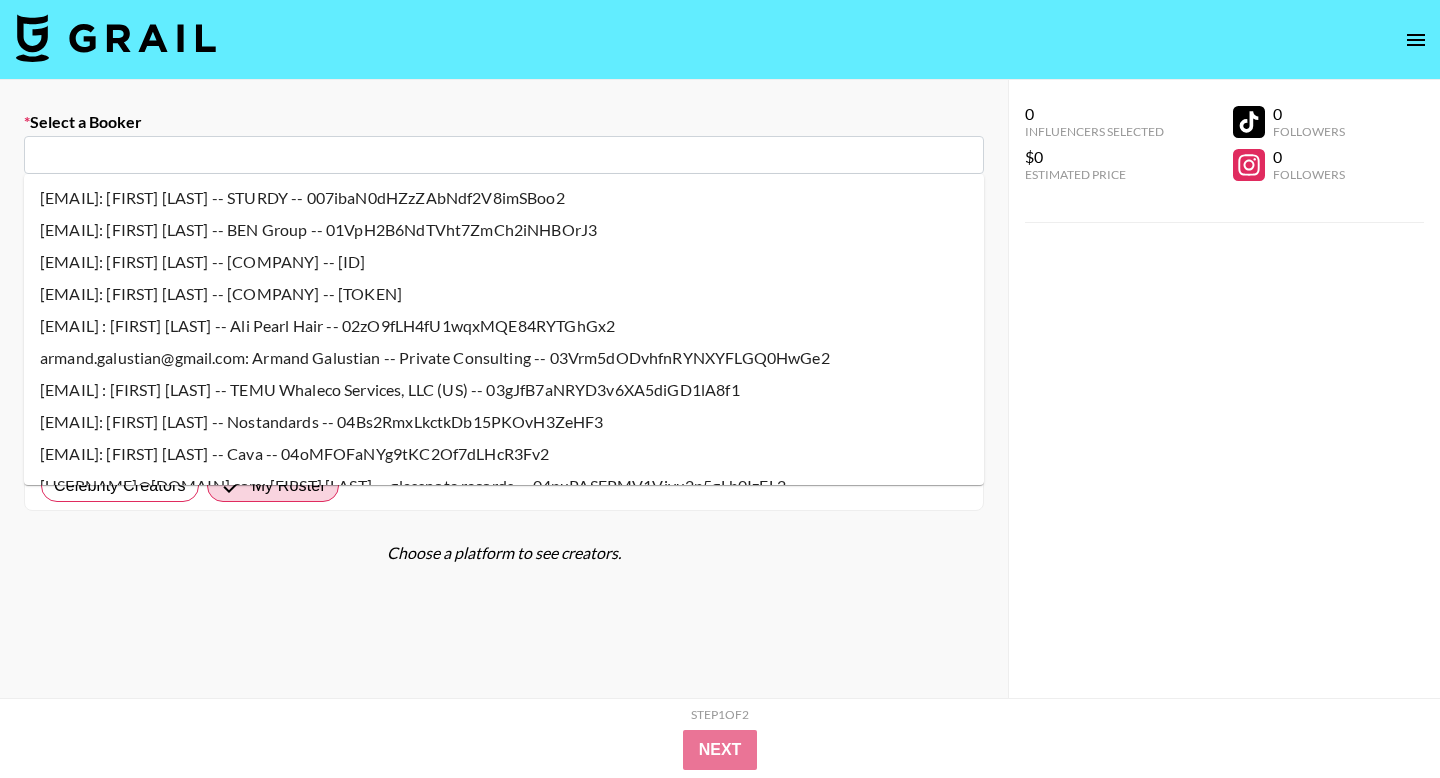 paste on "support@example.com" 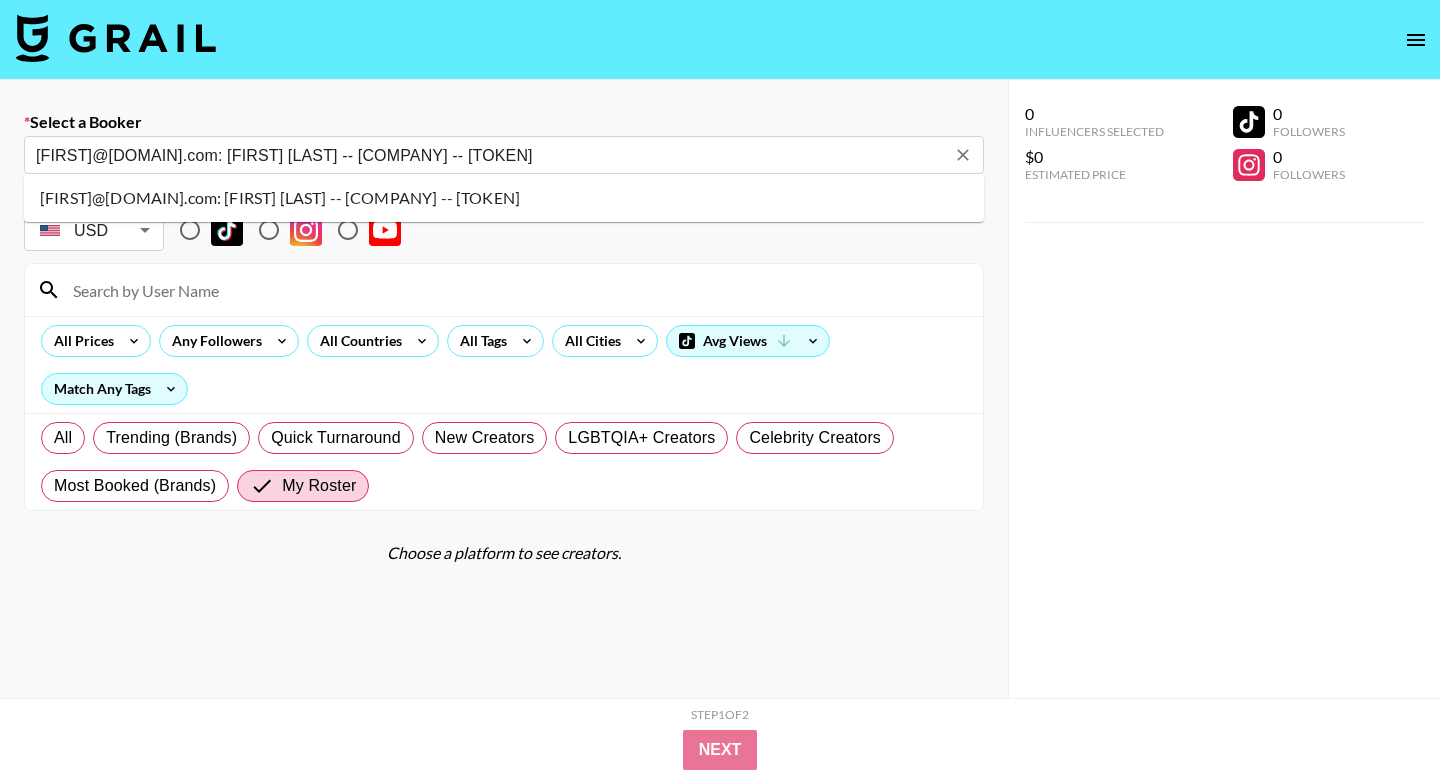 click on "[FIRST]@[DOMAIN].com: [FIRST] [LAST] -- [COMPANY] -- [TOKEN]" at bounding box center (504, 198) 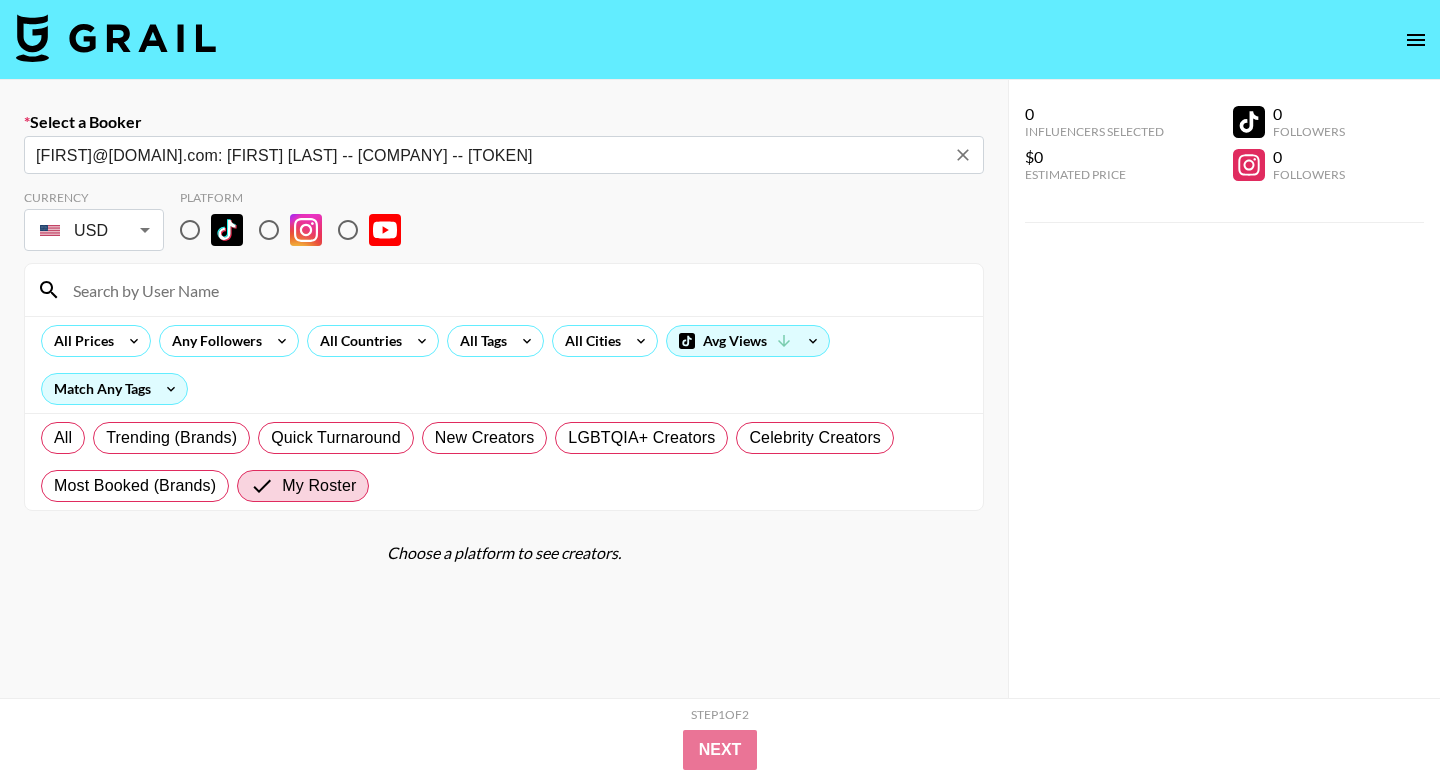 type on "[FIRST]@[DOMAIN].com: [FIRST] [LAST] -- [COMPANY] -- [TOKEN]" 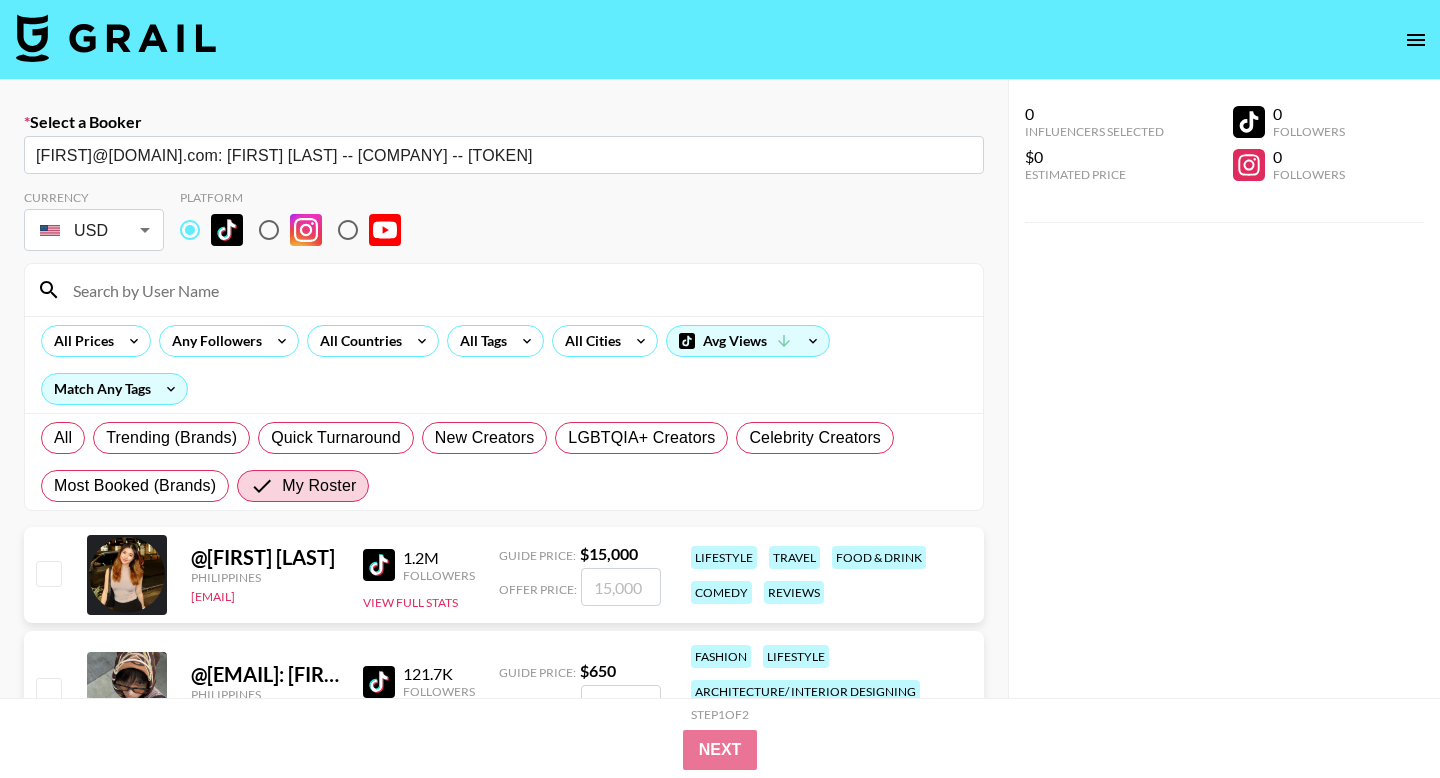 click at bounding box center [516, 290] 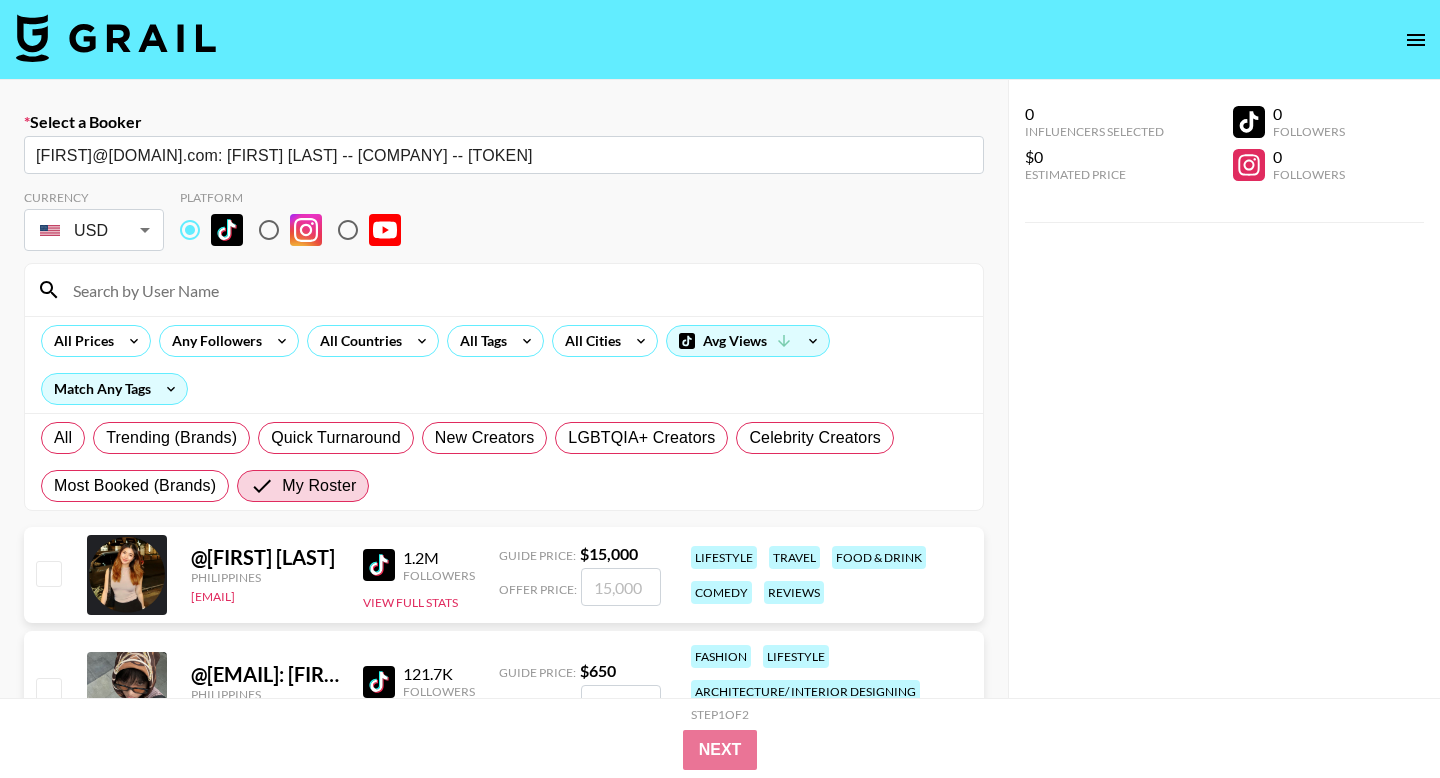 type on "qas" 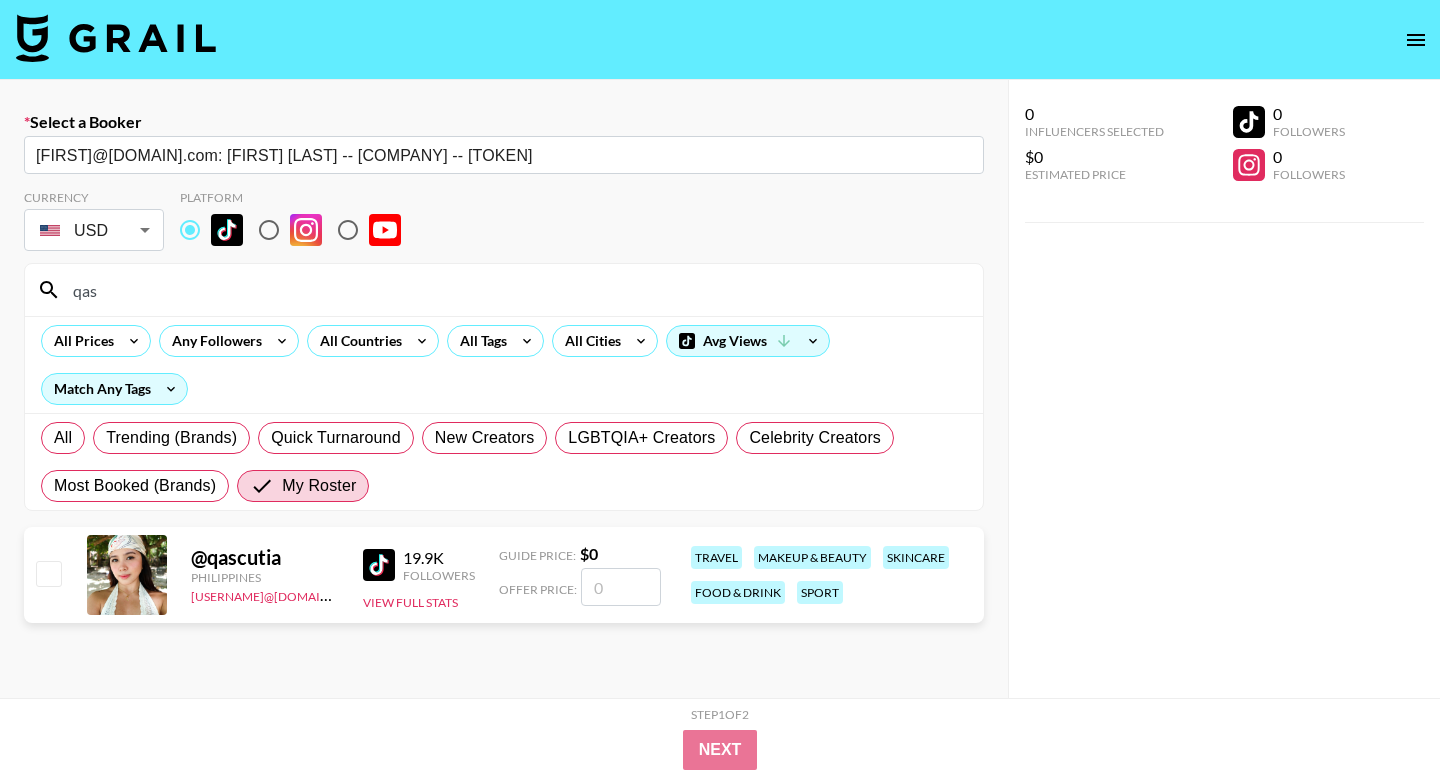 click at bounding box center [48, 573] 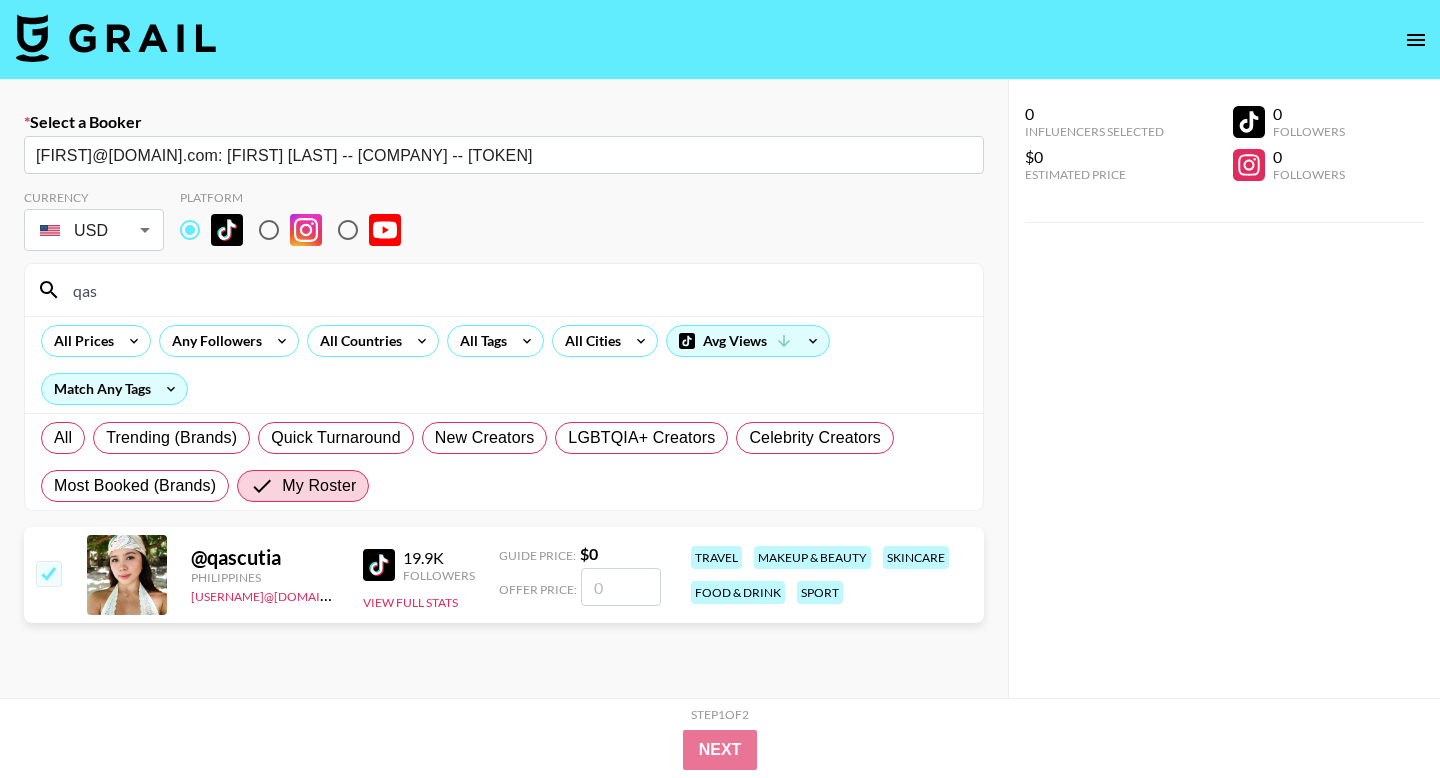 checkbox on "true" 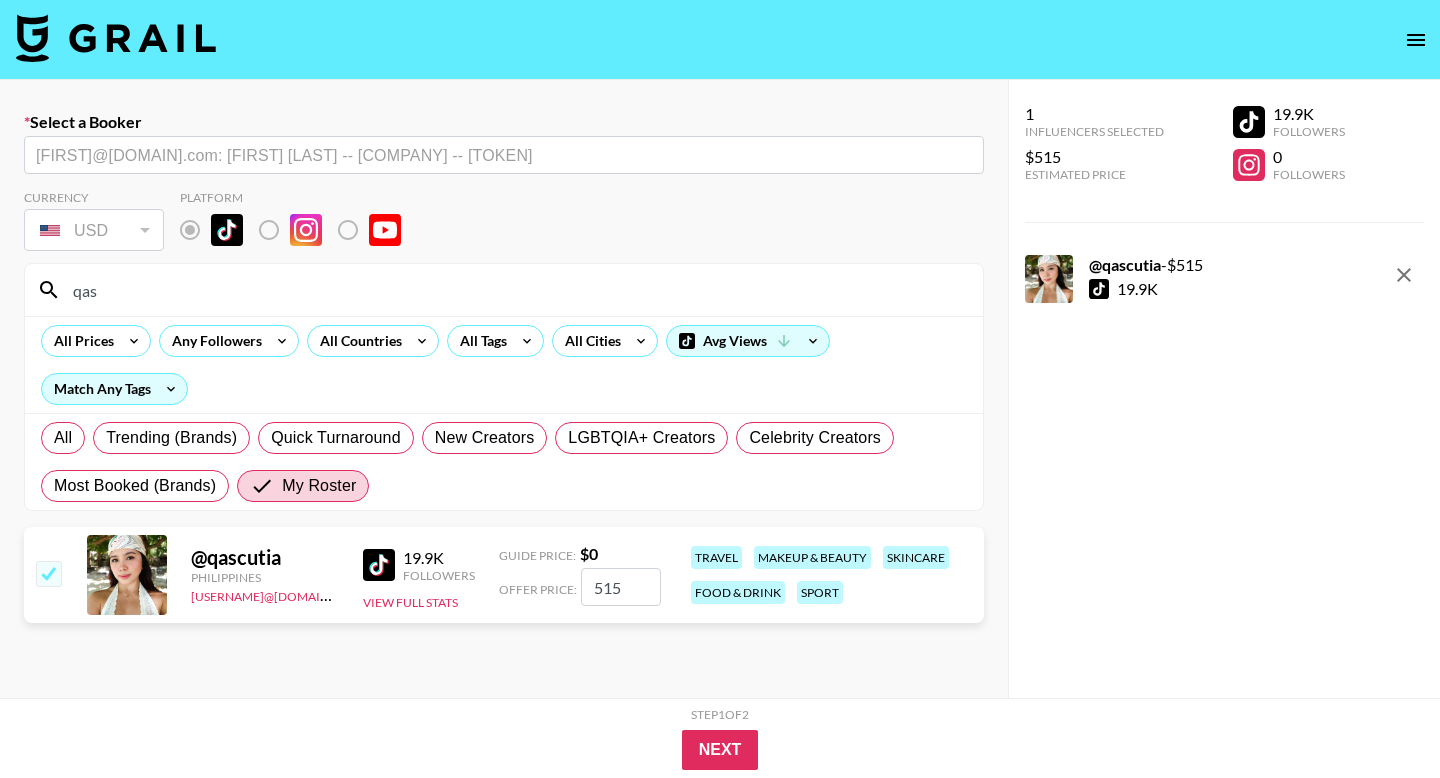 type on "515" 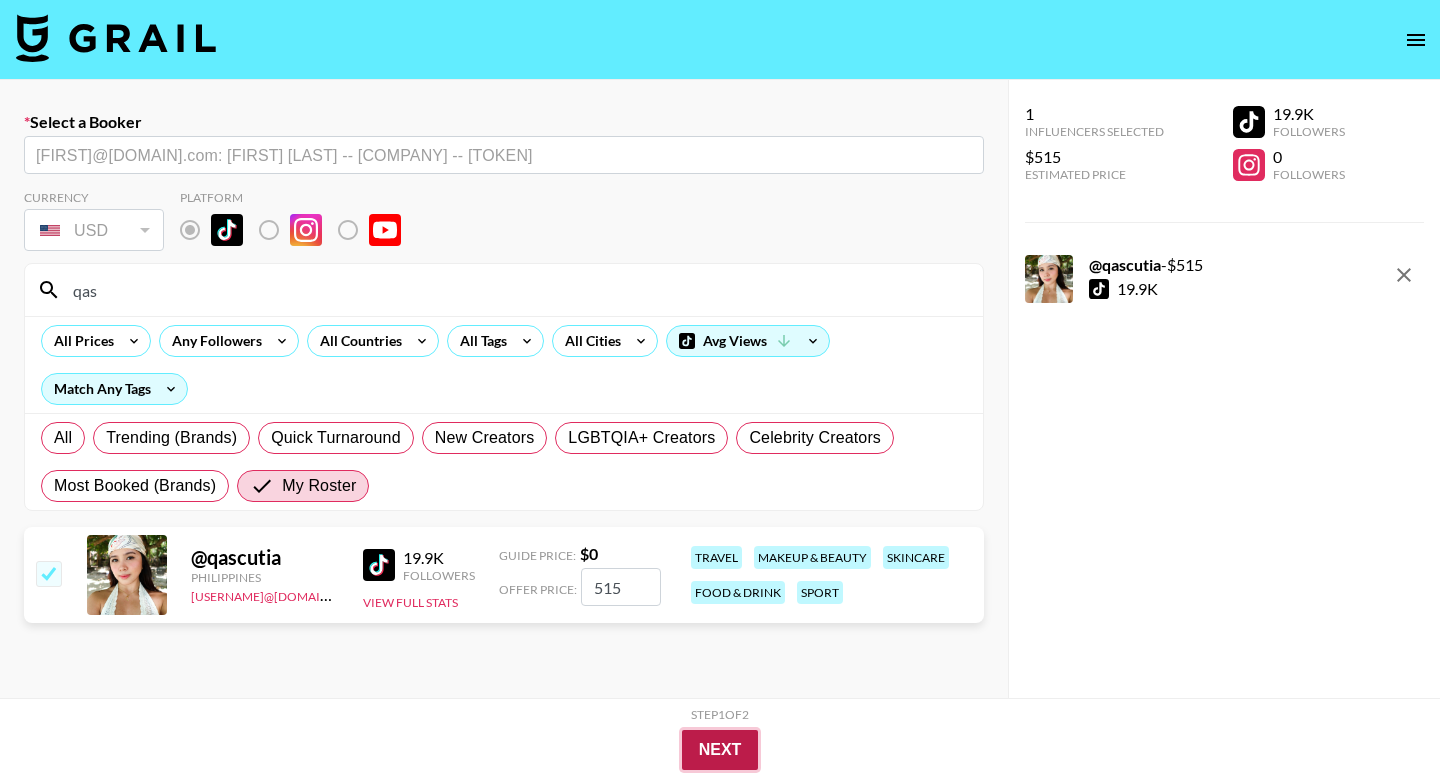 click on "Next" at bounding box center (720, 750) 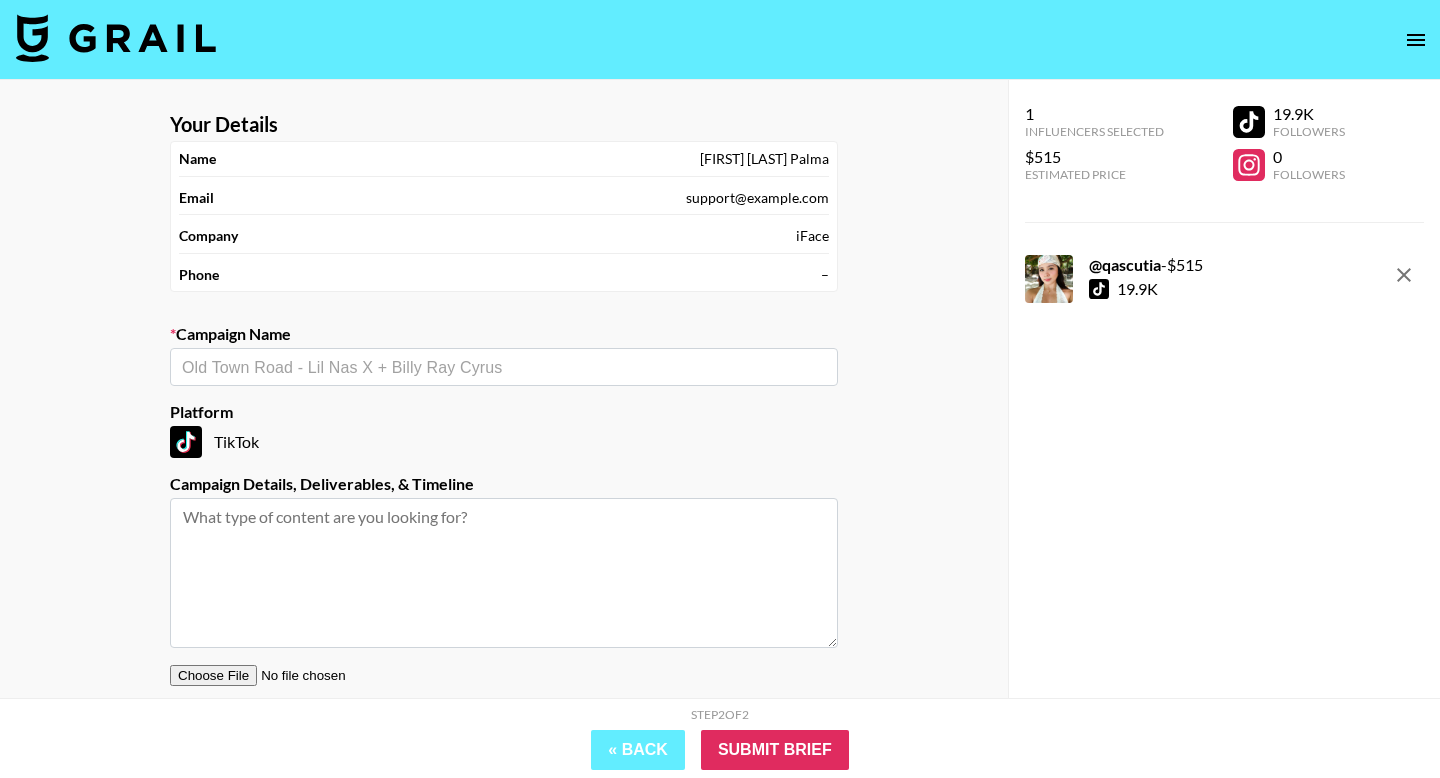 click on "​" at bounding box center (504, 367) 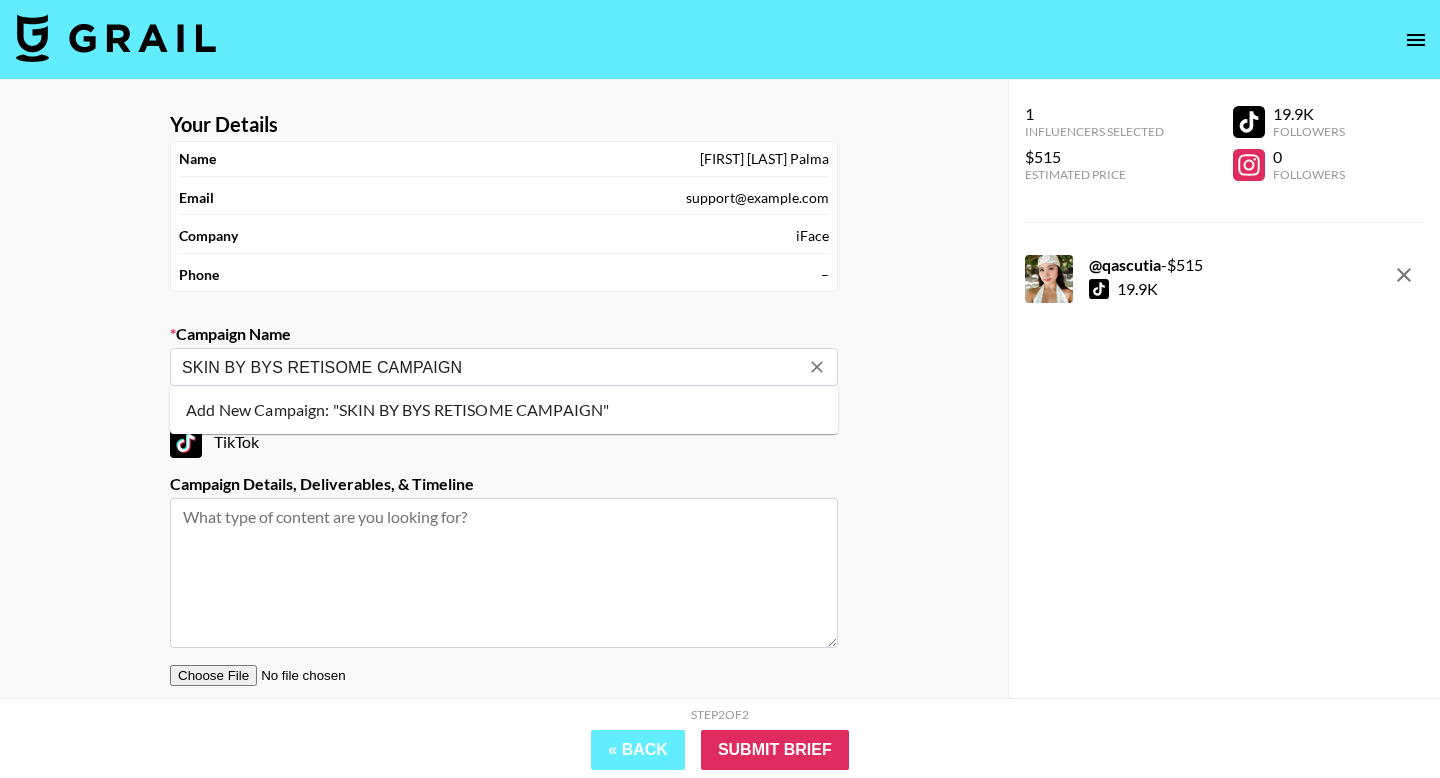 click on "SKIN BY BYS RETISOME CAMPAIGN" at bounding box center [504, 367] 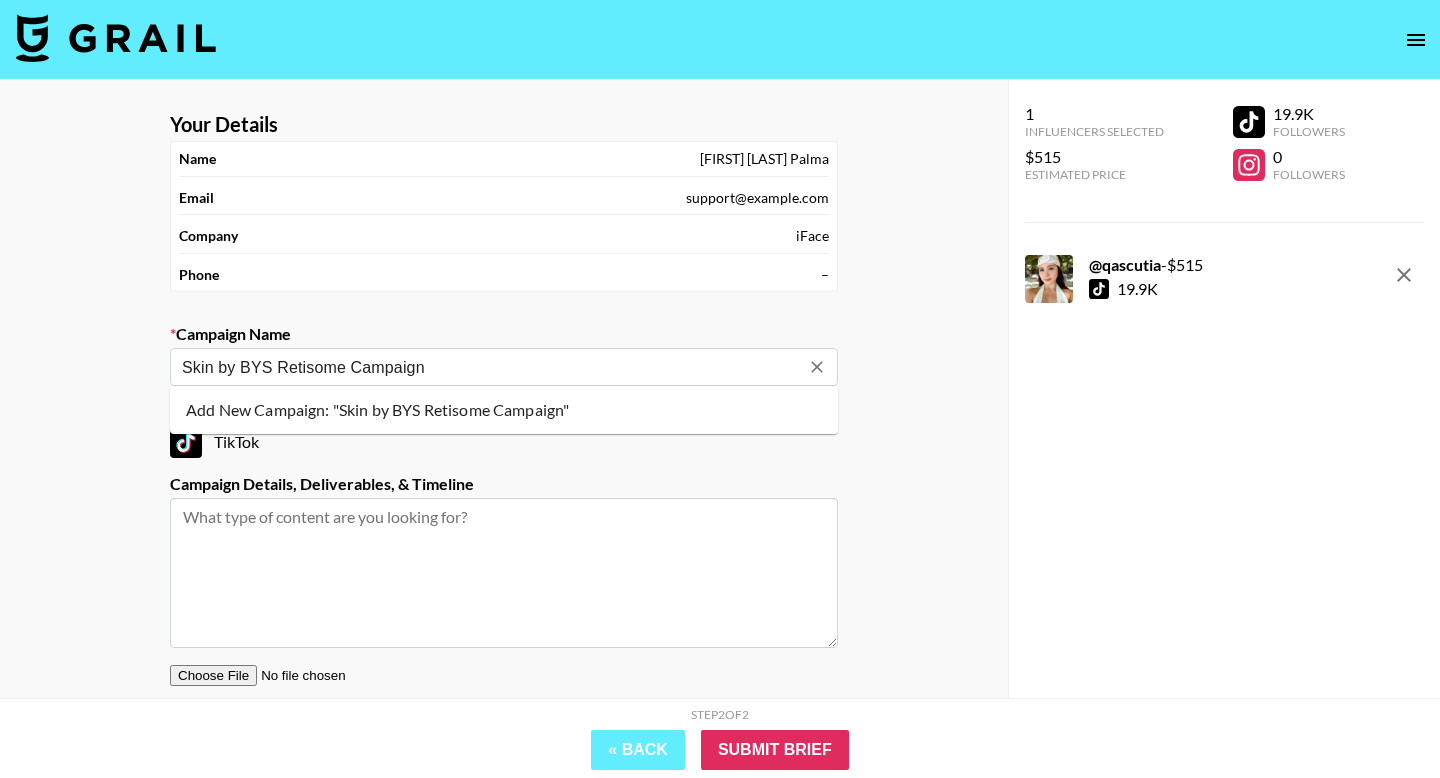 type on "Skin by BYS Retisome Campaign" 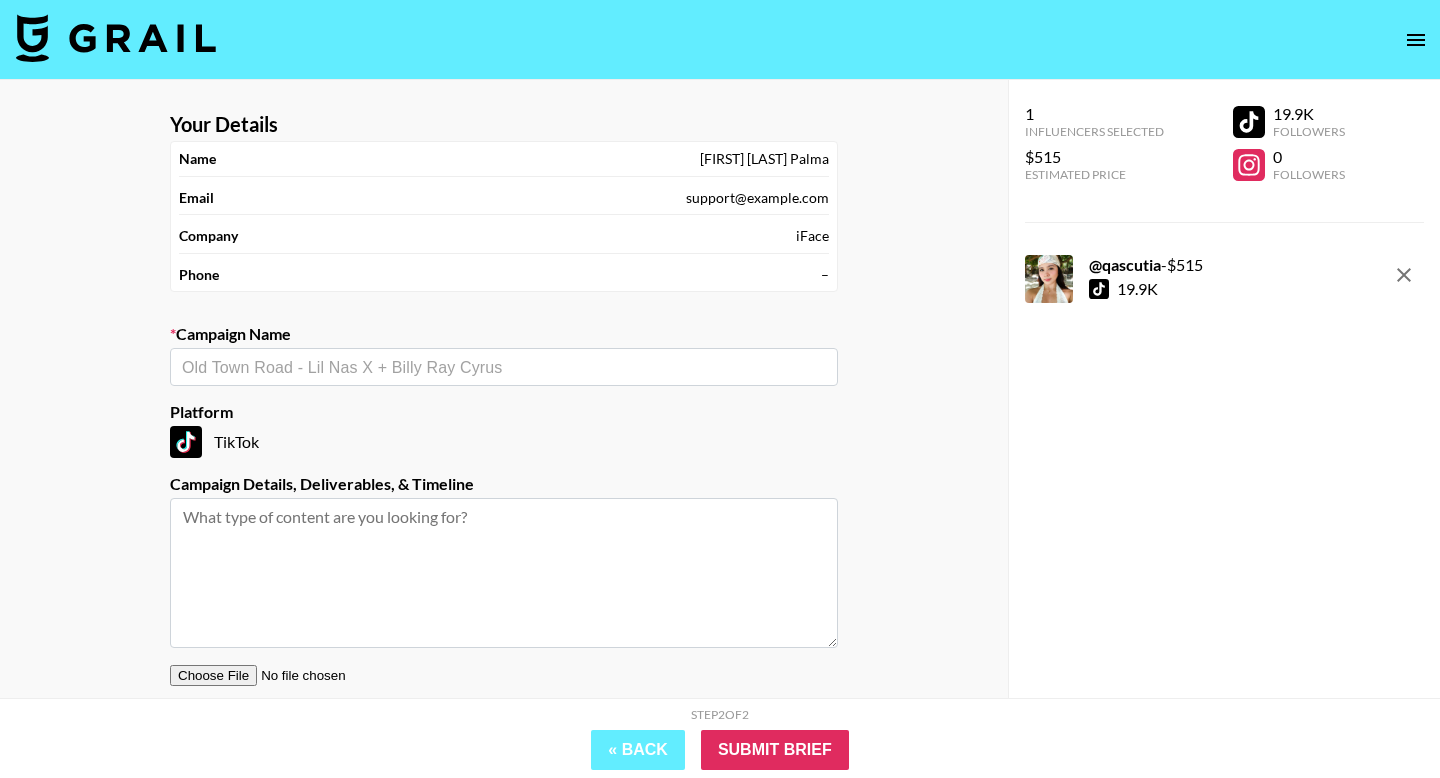 click at bounding box center (504, 367) 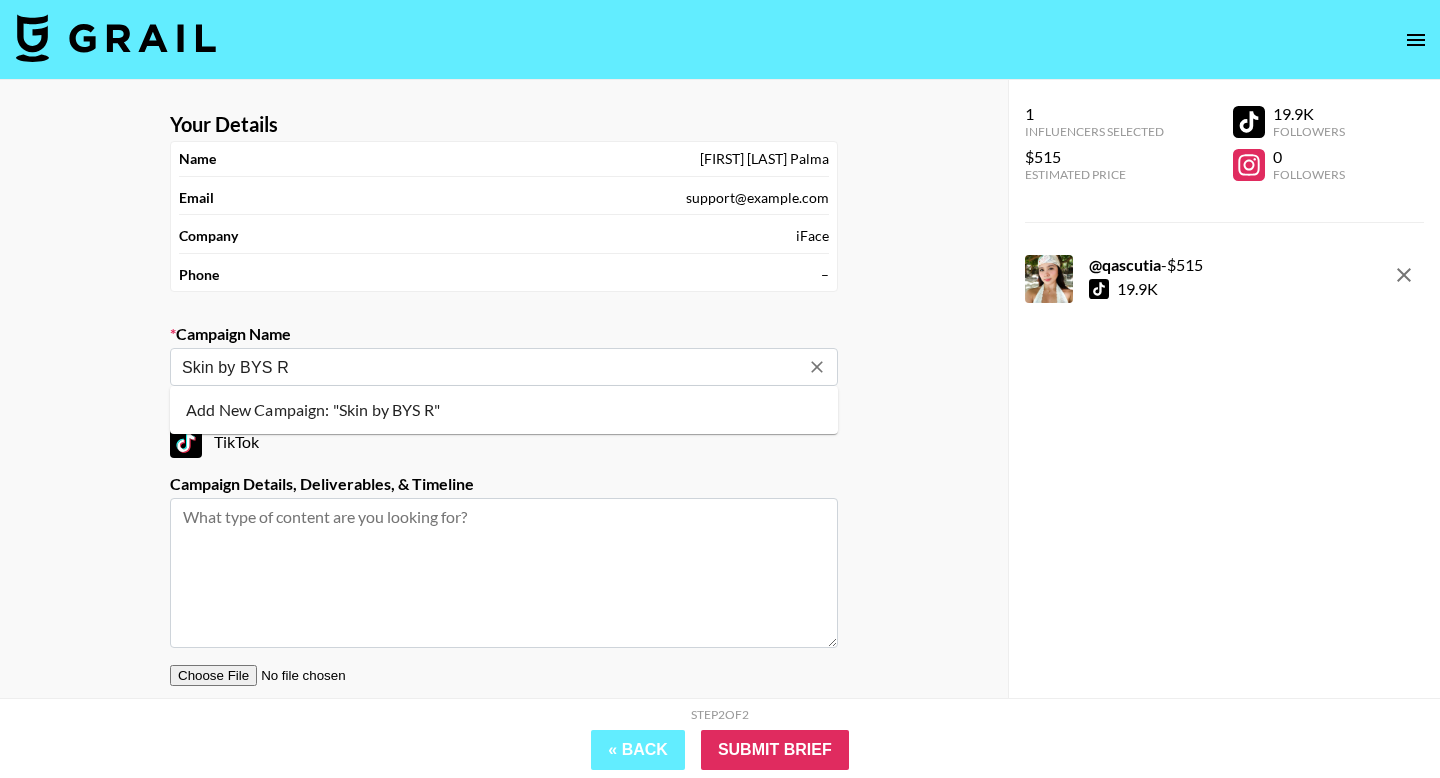 type on "Skin by BYS R" 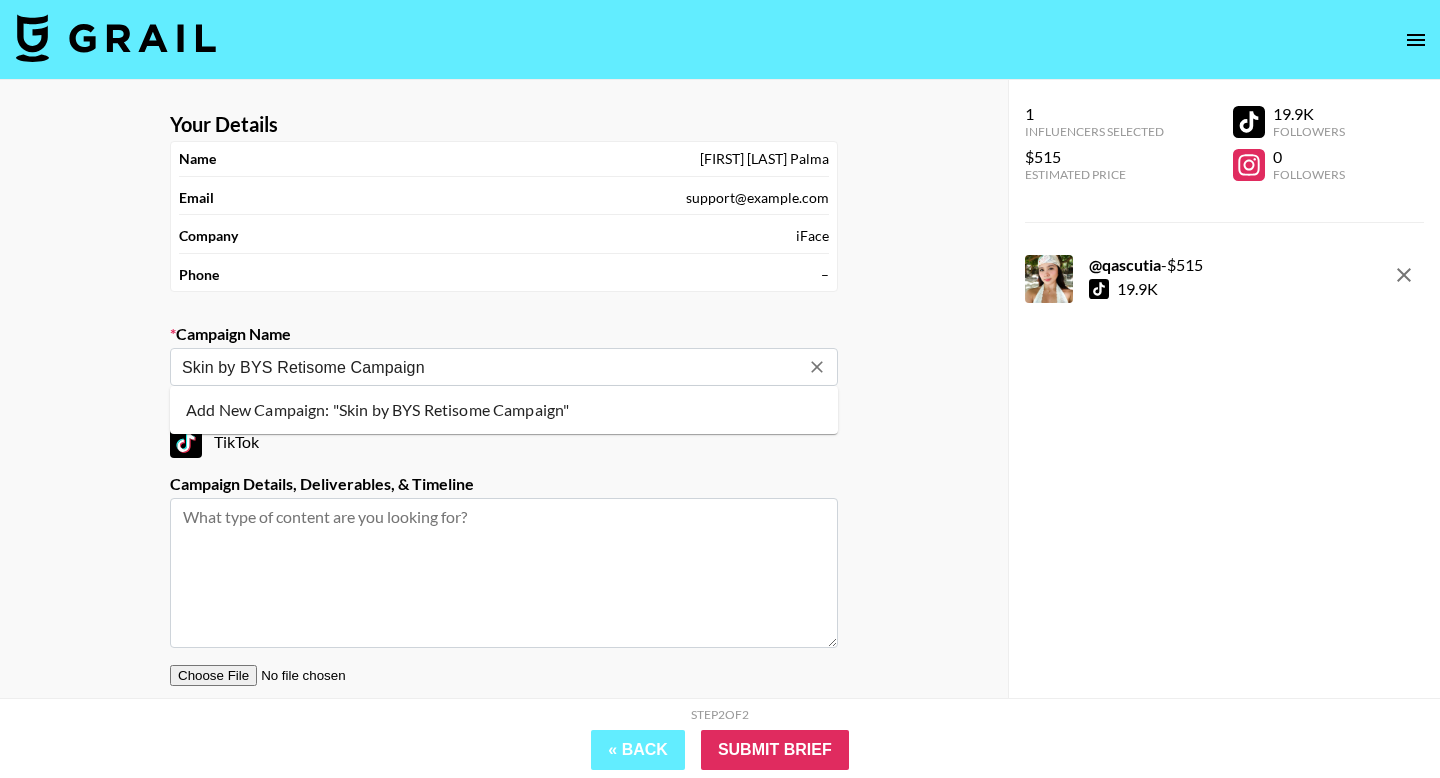 click on "Add New Campaign: "Skin by BYS Retisome Campaign"" at bounding box center (504, 410) 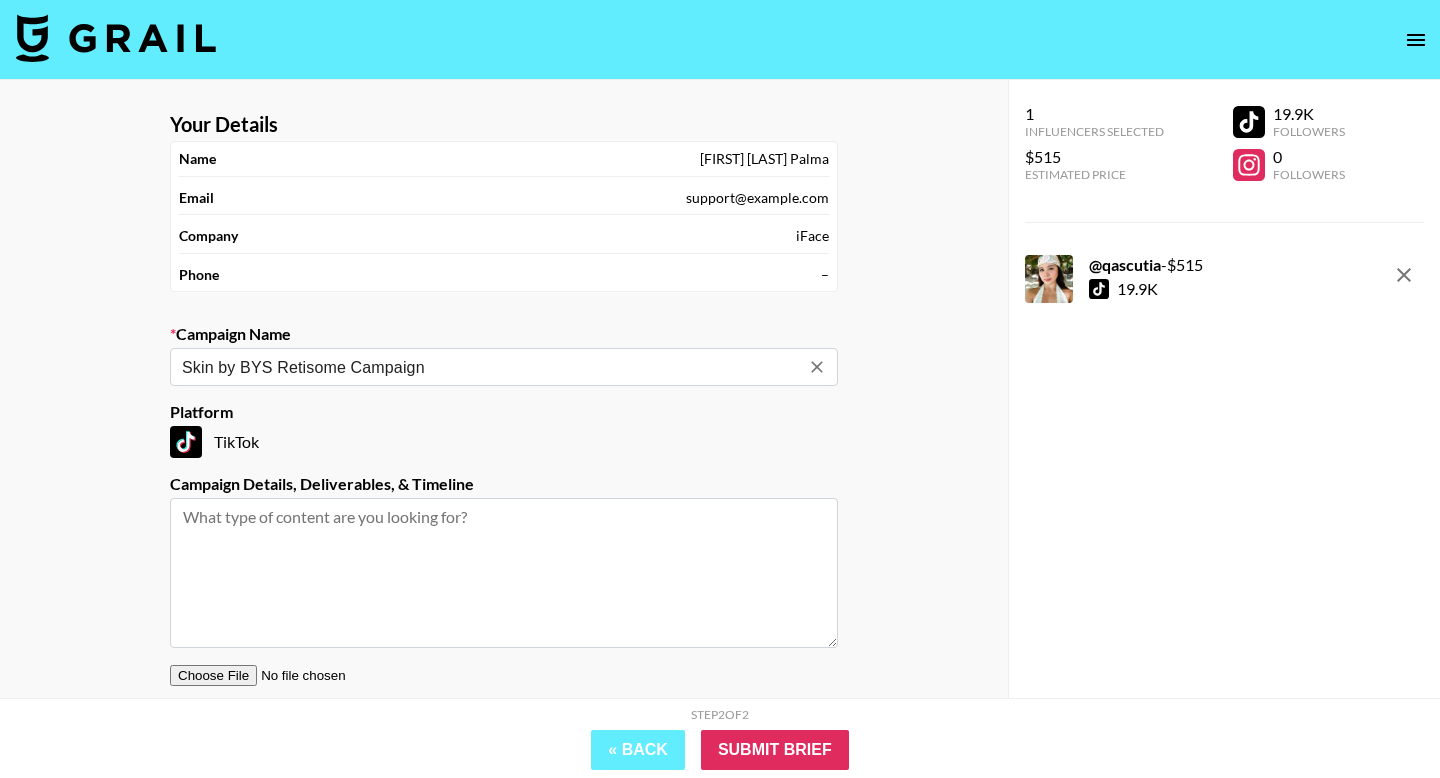 type on "Skin by BYS Retisome Campaign" 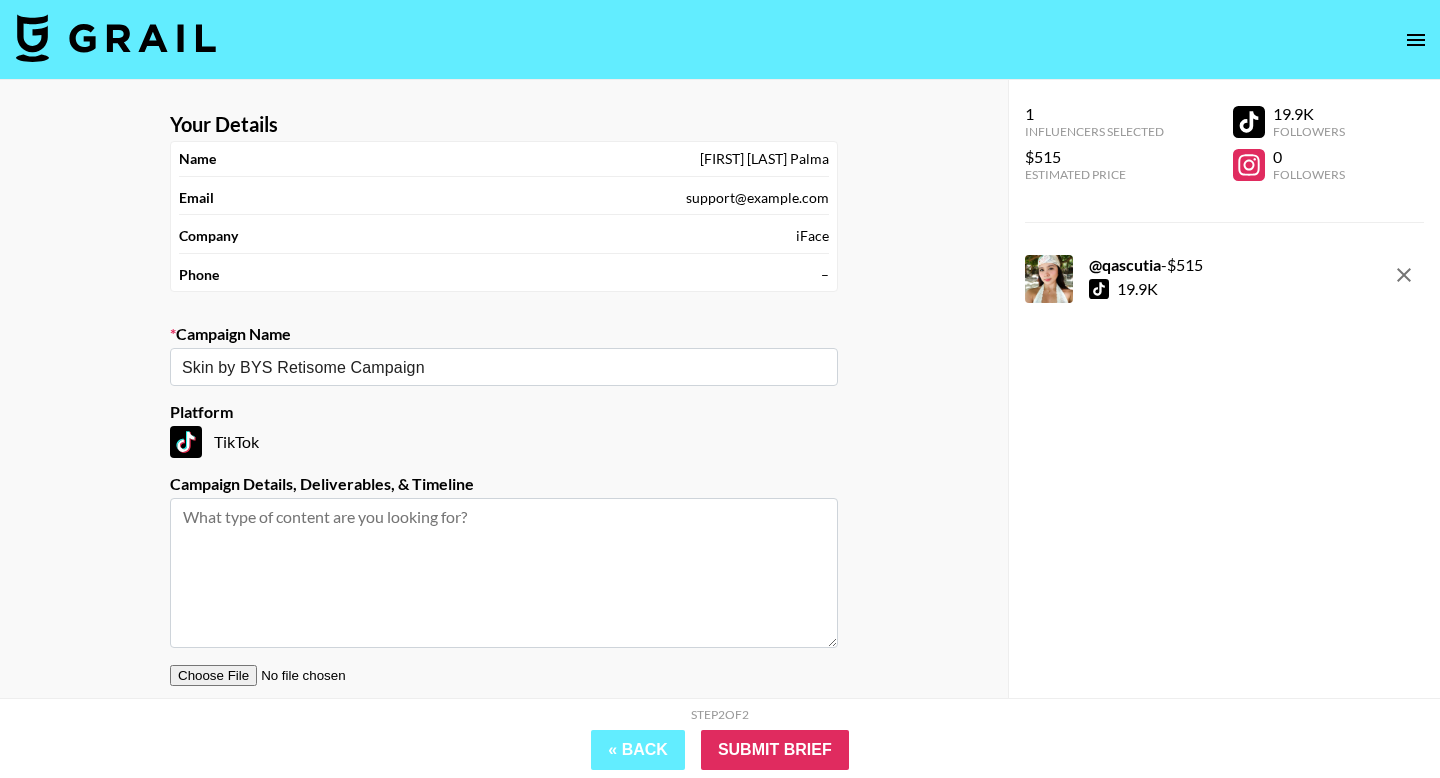 click at bounding box center [504, 573] 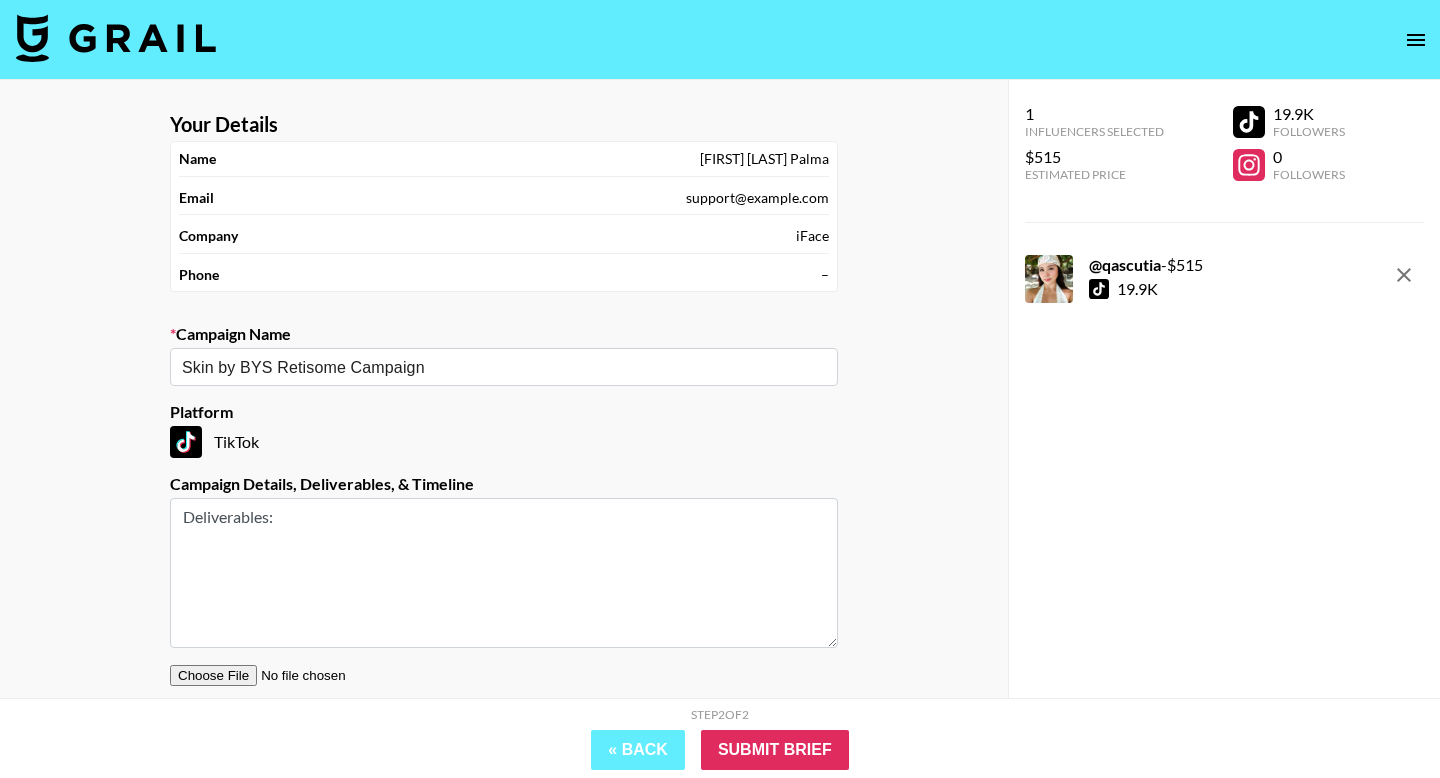 paste on "● 2x 60-second TikTok video
● Posting Timeline: September 2025
● No lockout
● 1 minor revision
● 1 major revision (if Content Guide was not followed)
● With 30 days boosting rights and 2nd usage rights" 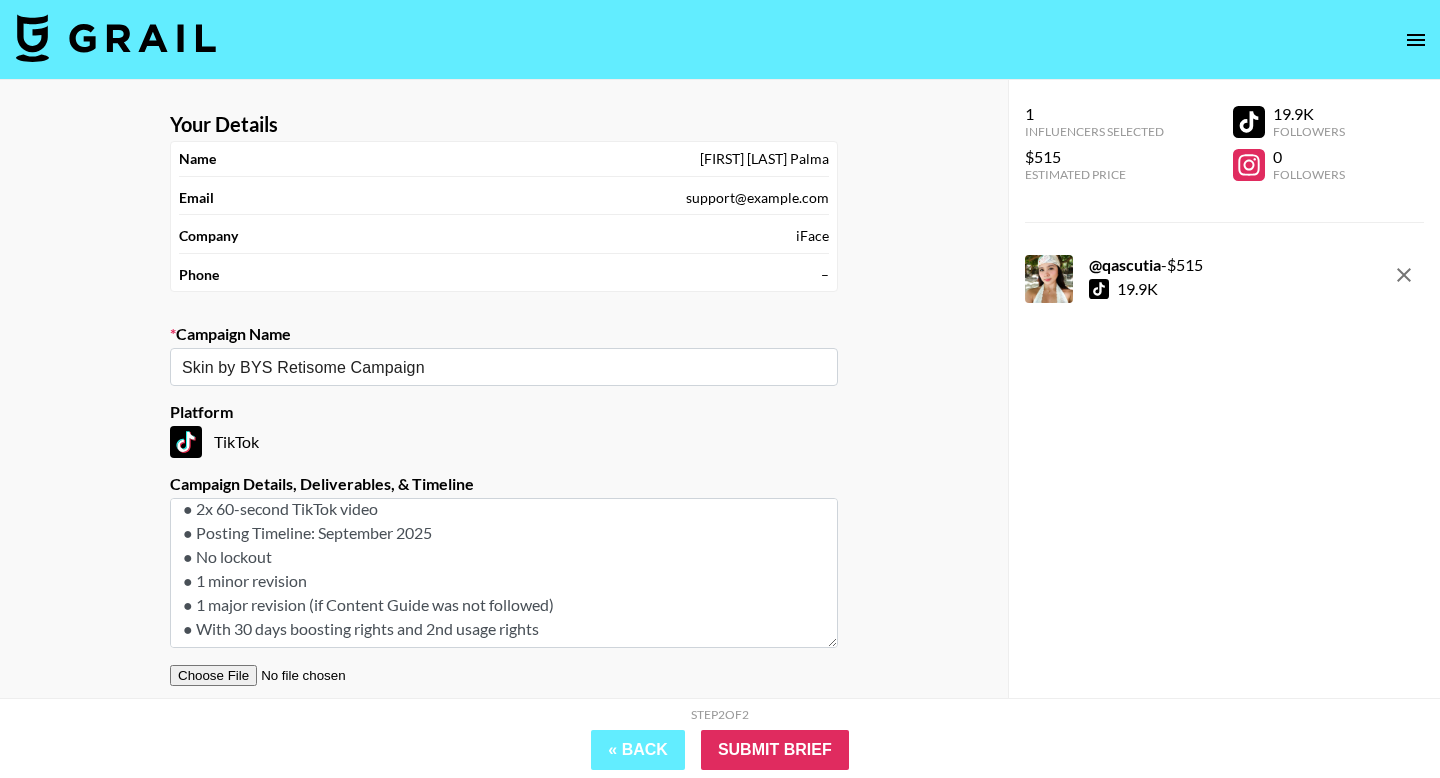 scroll, scrollTop: 0, scrollLeft: 0, axis: both 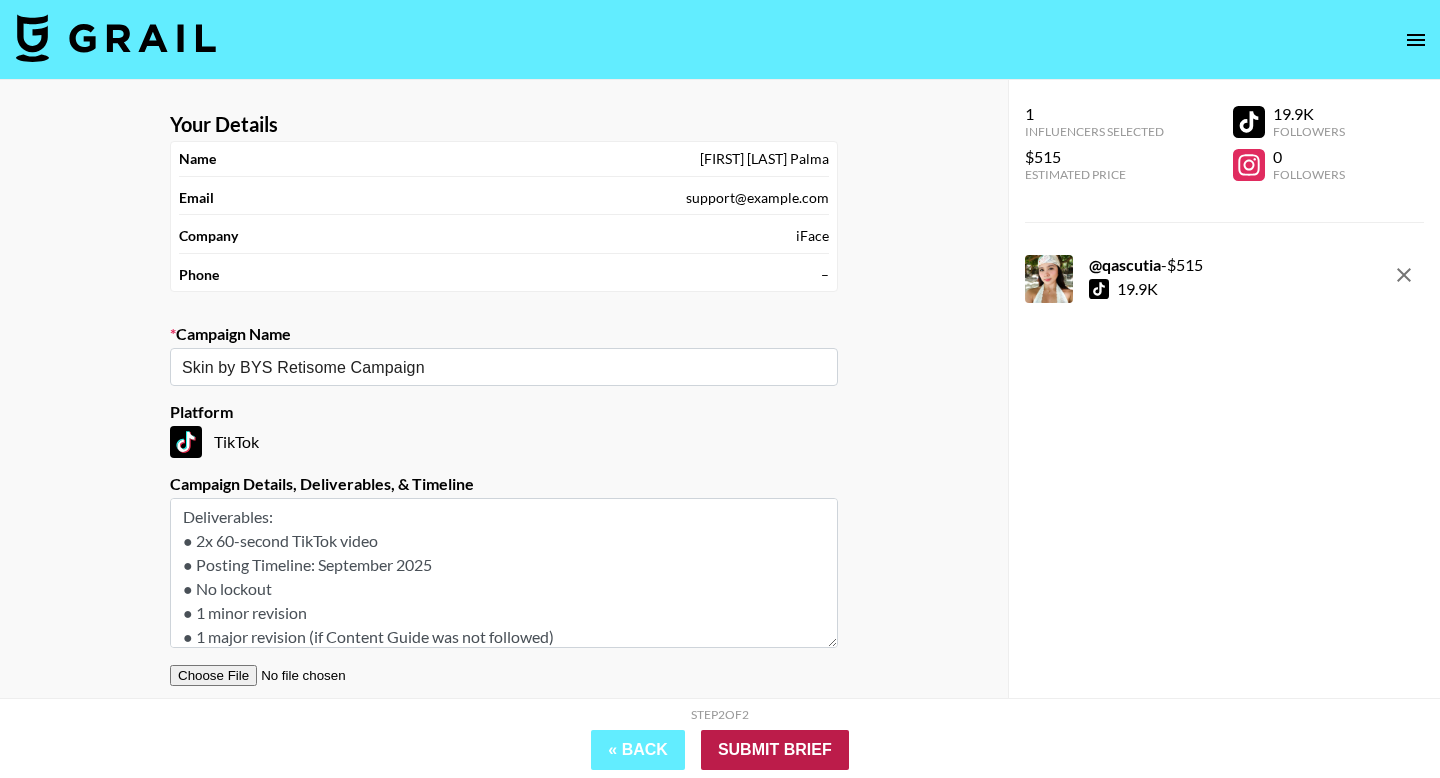 type on "Deliverables:
● 2x 60-second TikTok video
● Posting Timeline: September 2025
● No lockout
● 1 minor revision
● 1 major revision (if Content Guide was not followed)
● With 30 days boosting rights and 2nd usage rights" 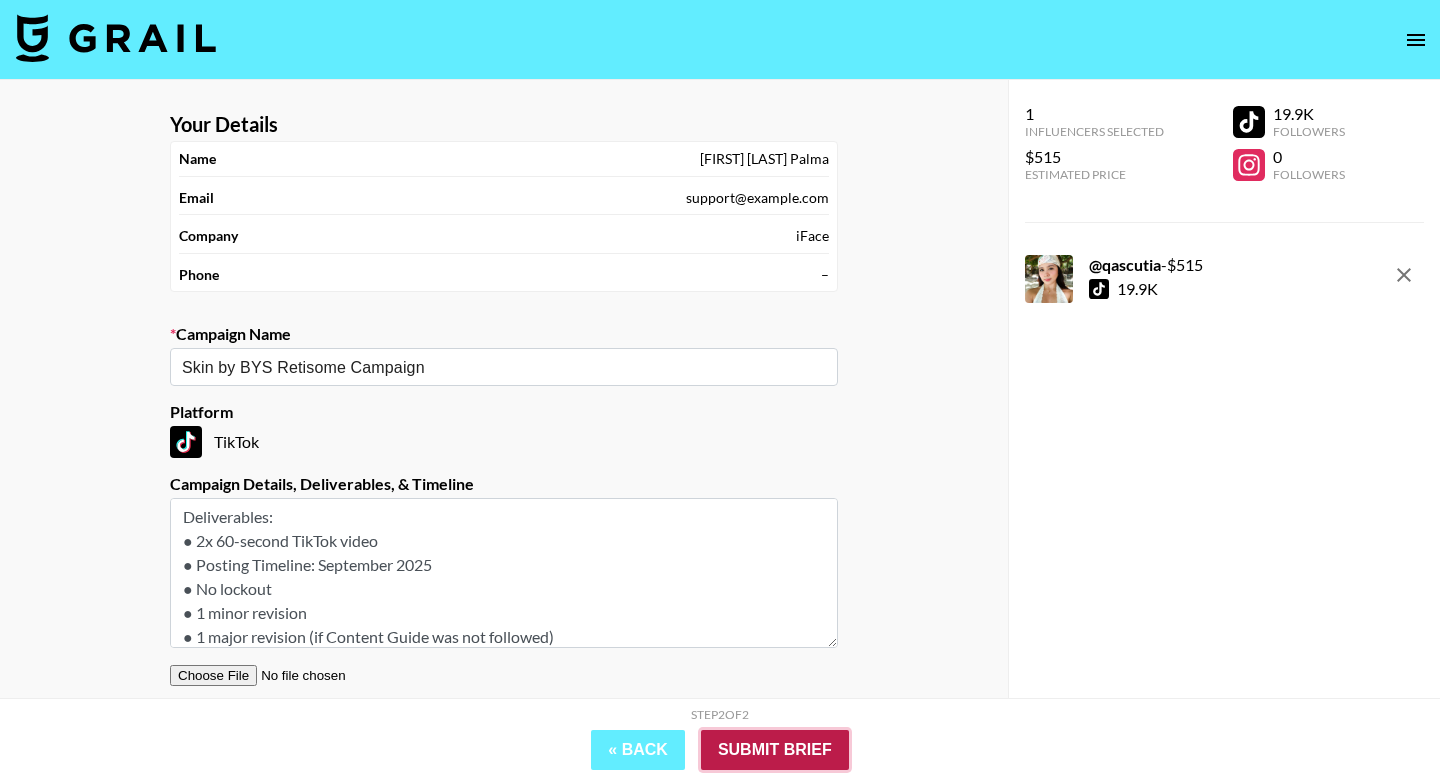 click on "Submit Brief" at bounding box center (775, 750) 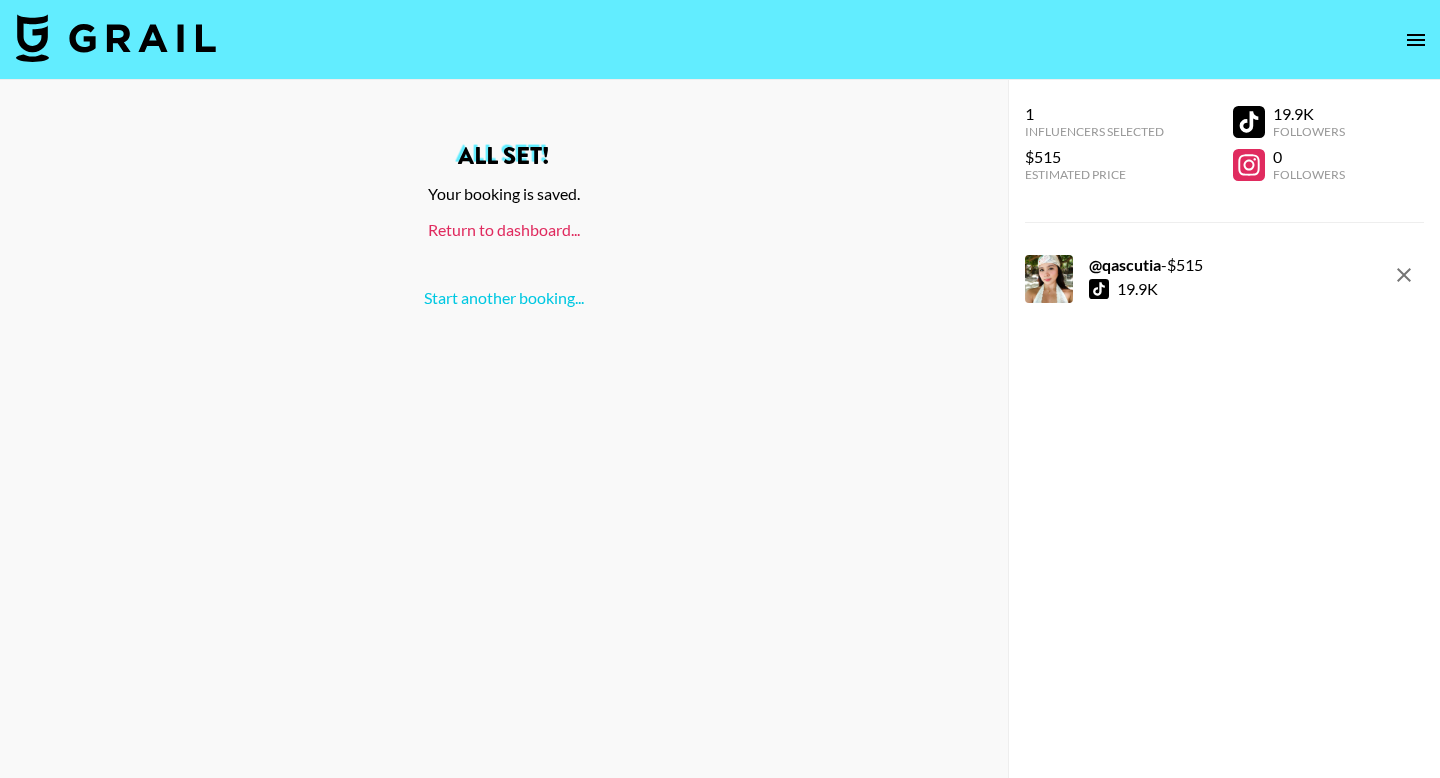 click on "Return to dashboard..." at bounding box center [504, 229] 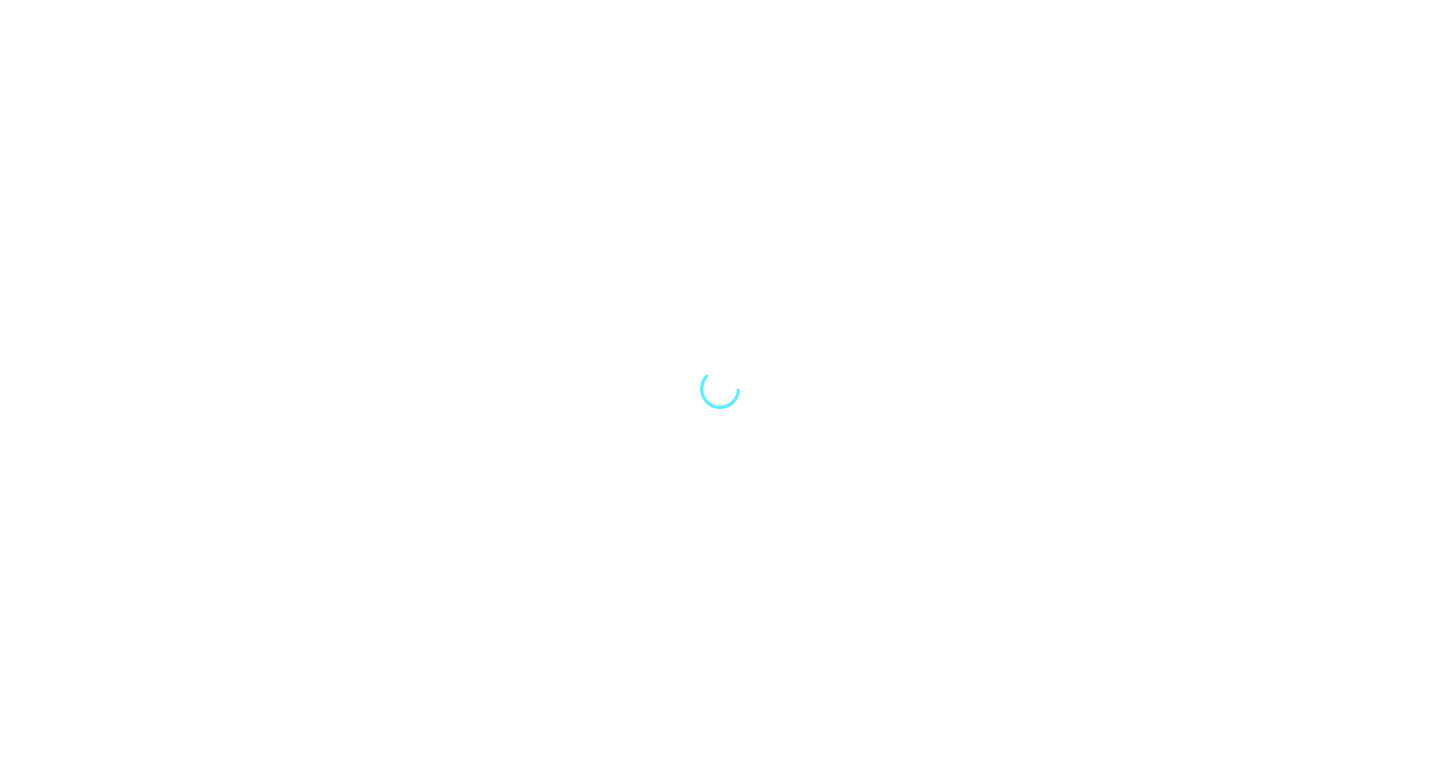 scroll, scrollTop: 0, scrollLeft: 0, axis: both 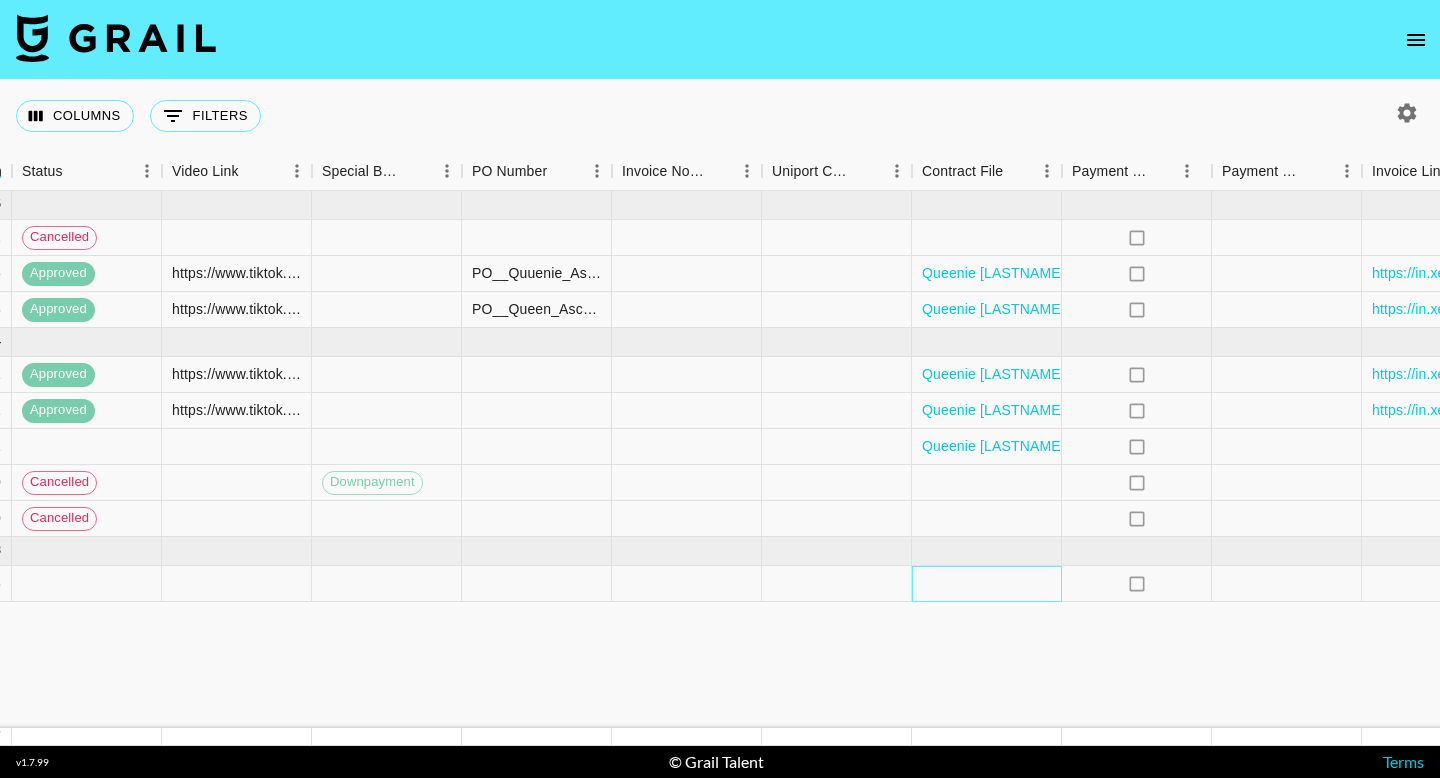 click at bounding box center [987, 584] 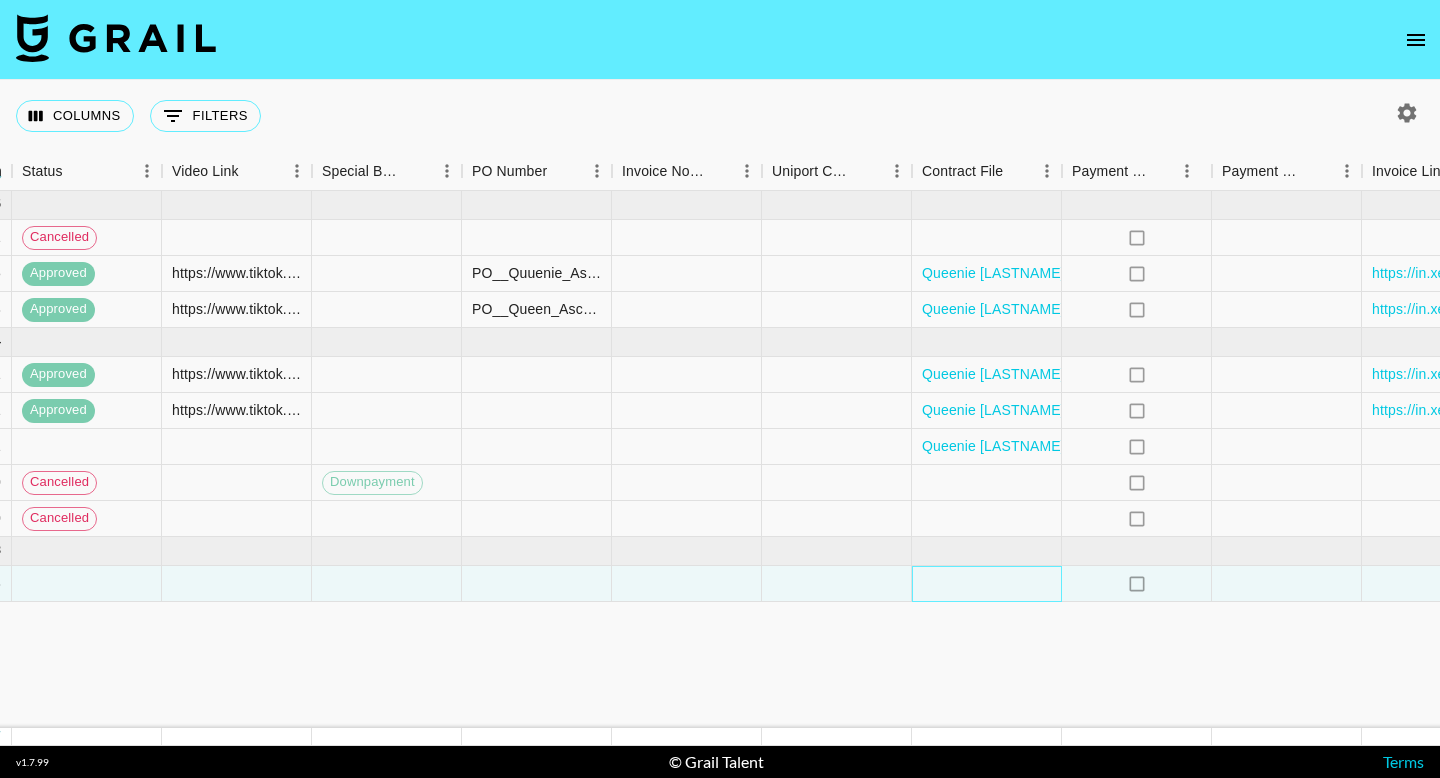 click at bounding box center [987, 584] 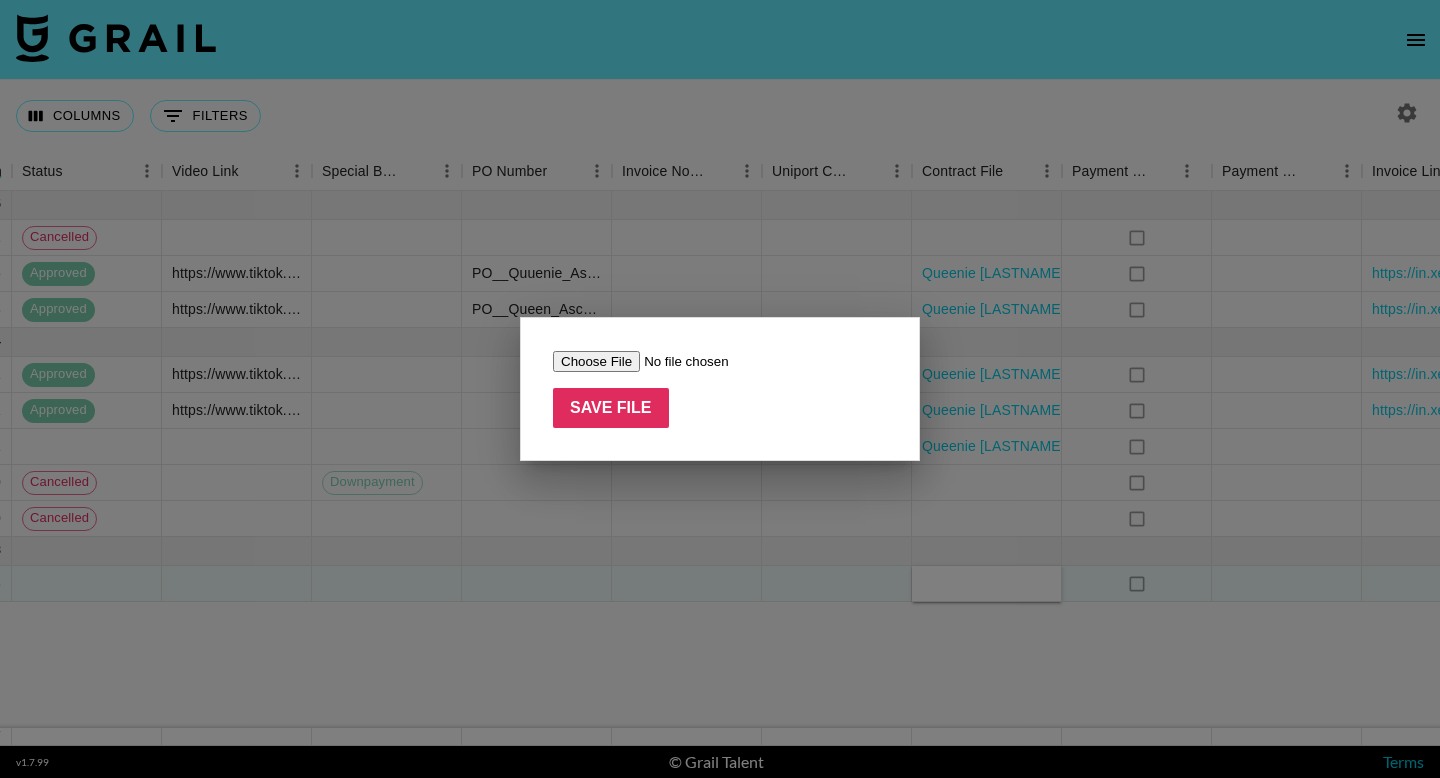 click at bounding box center (679, 361) 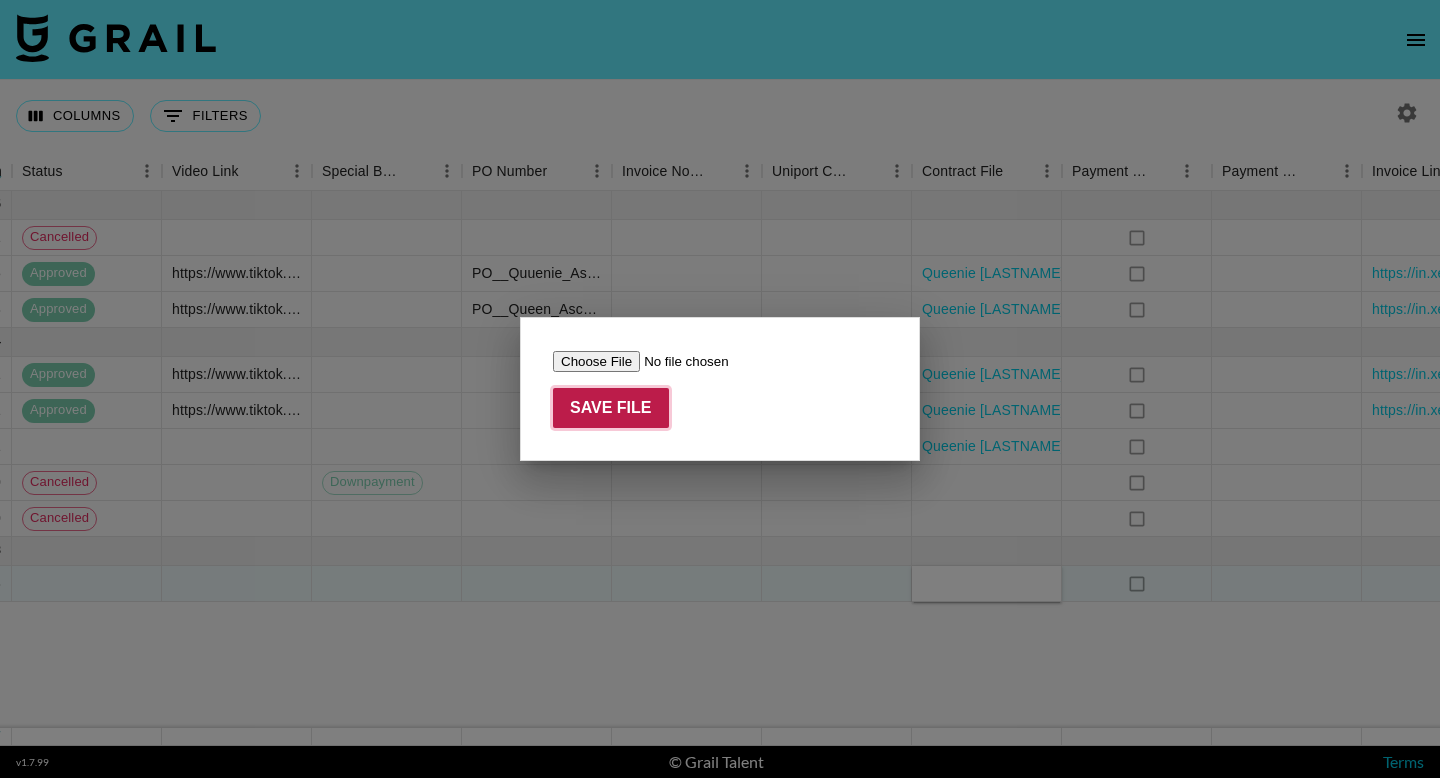 click on "Save File" at bounding box center [611, 408] 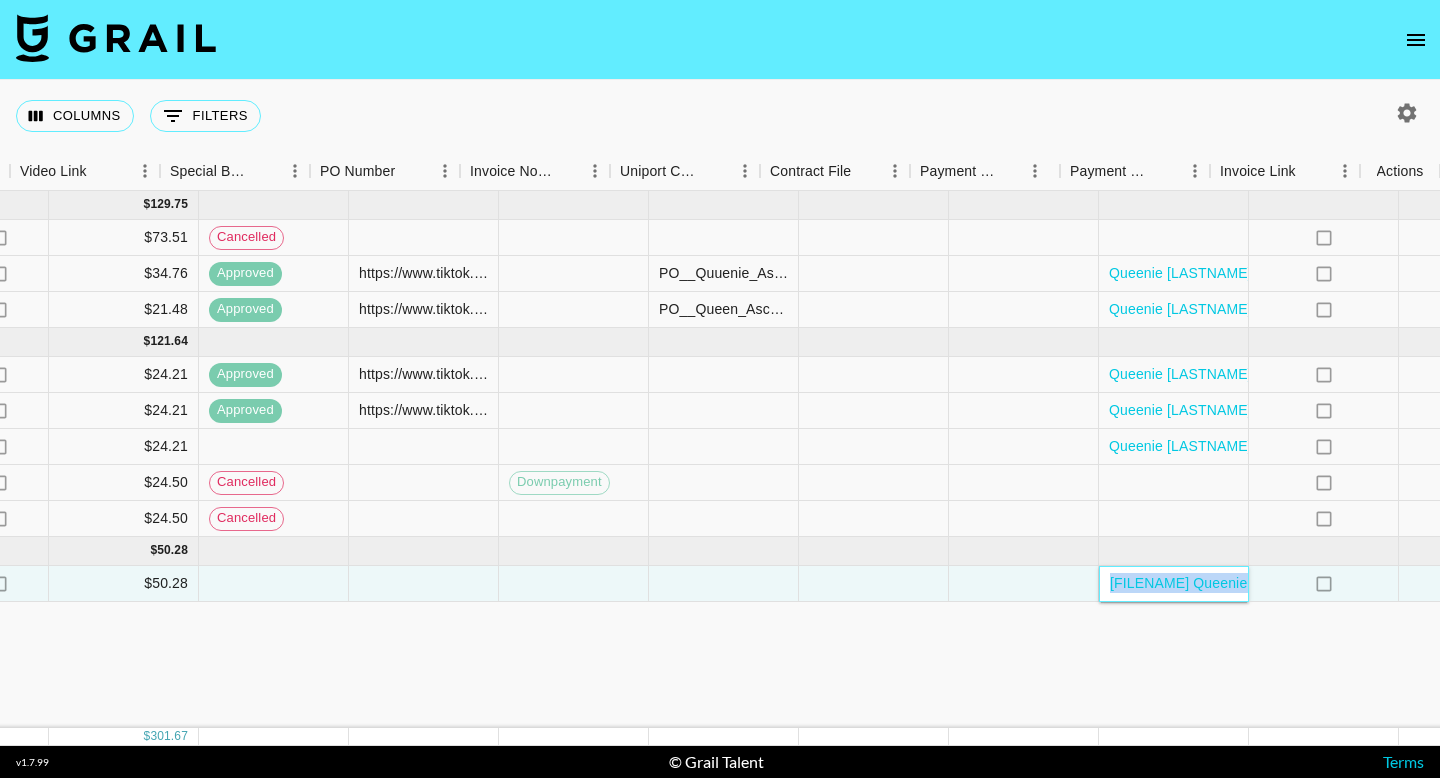 scroll, scrollTop: 0, scrollLeft: 1880, axis: horizontal 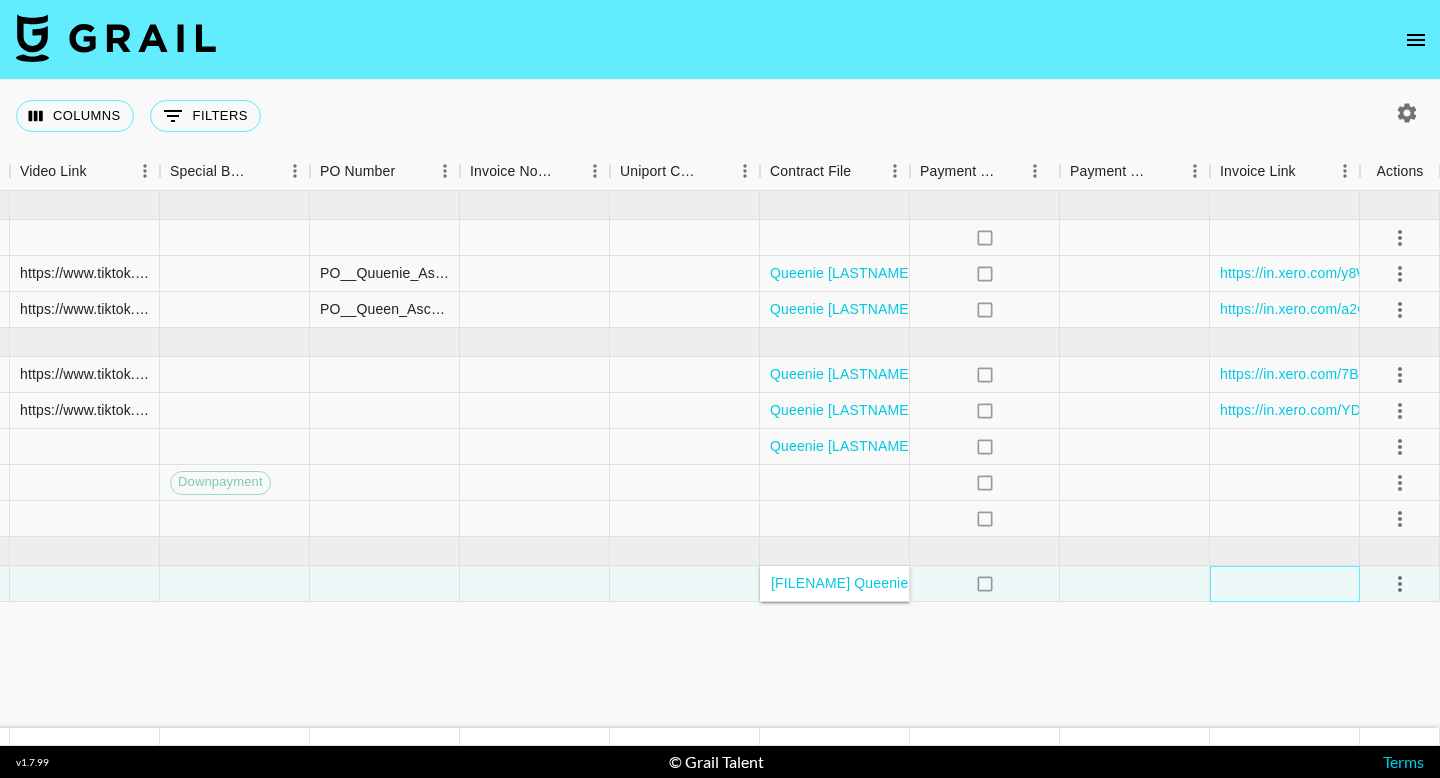 click at bounding box center (1285, 584) 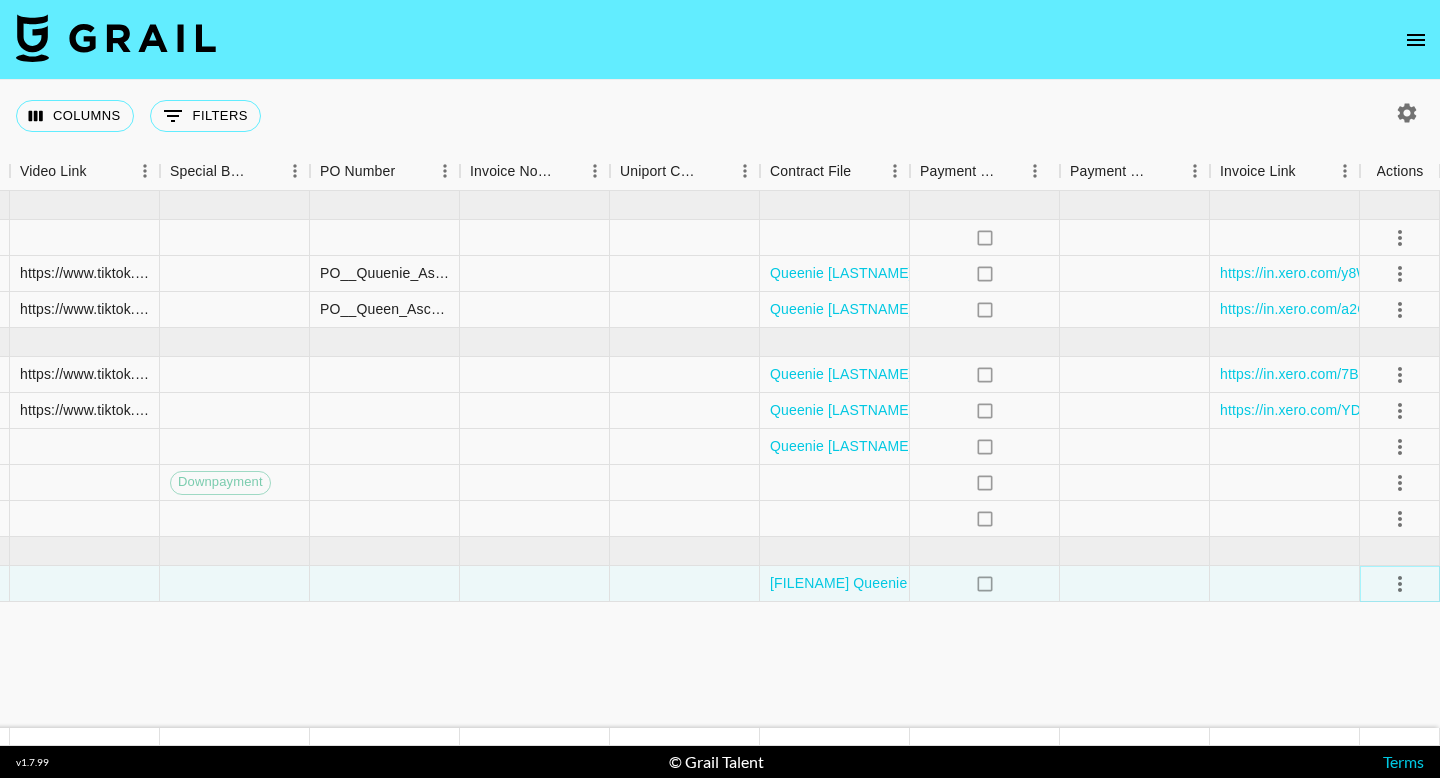 click 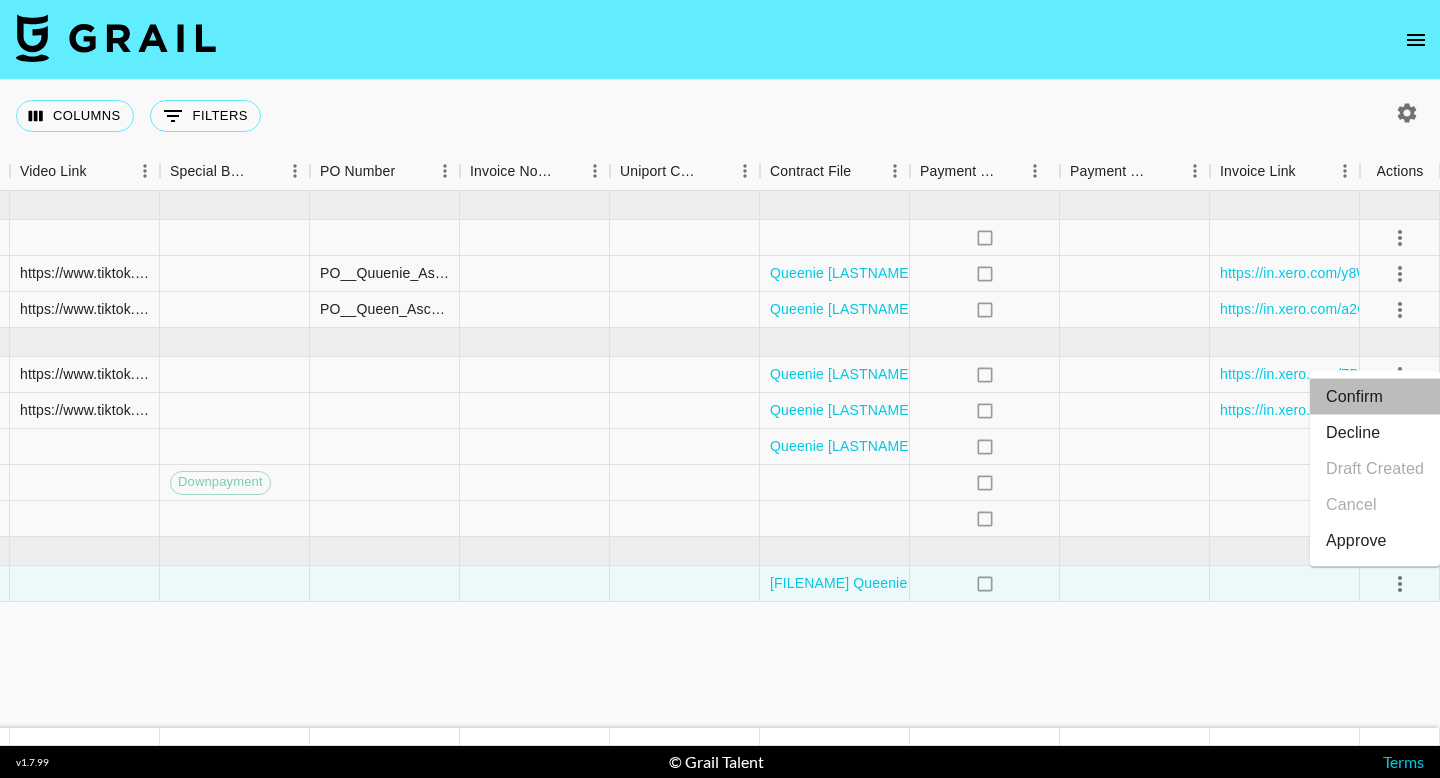 click on "Confirm" at bounding box center [1375, 397] 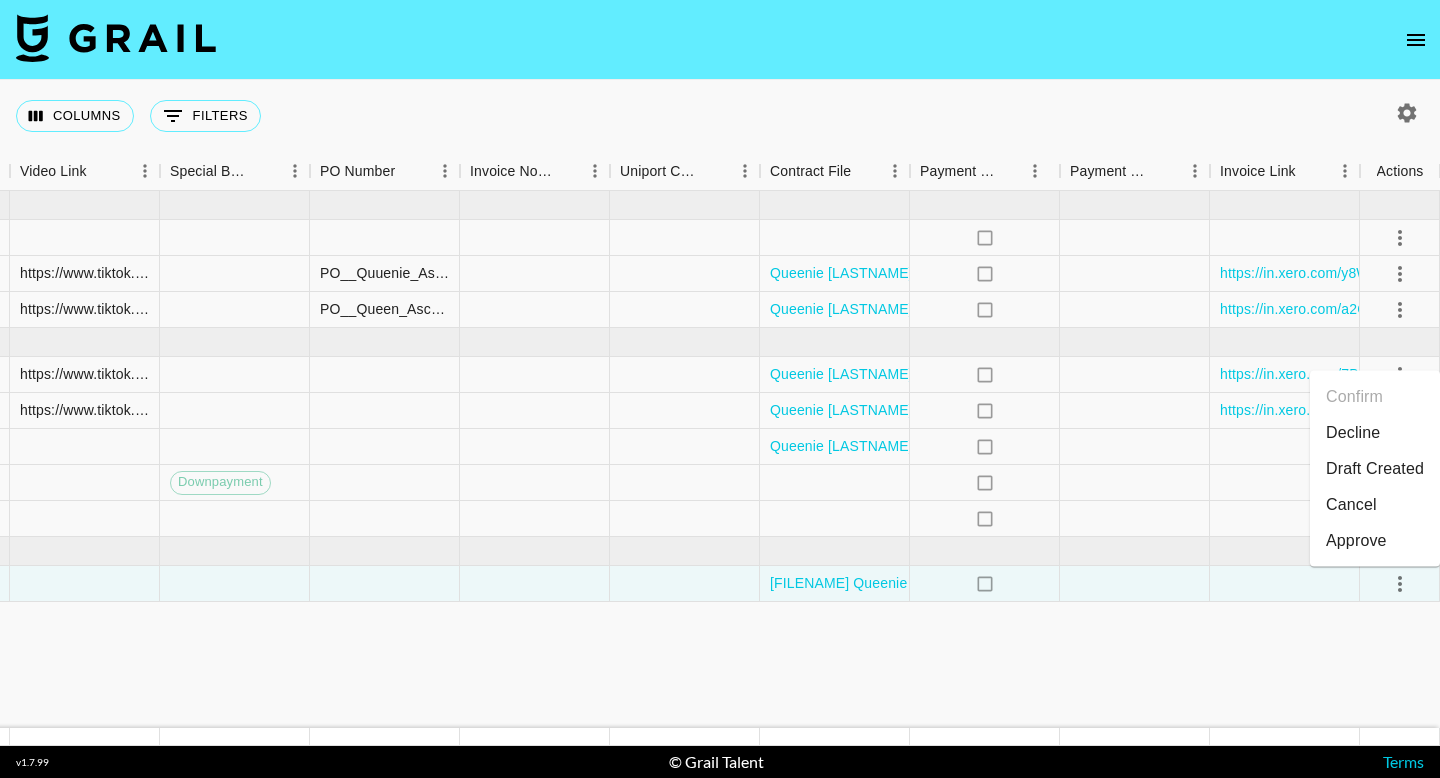 click on "May '25 ( 3 ) $ 1,329.10 $ 129.75 rec3qoZpVL1k5XTnP qascutia jeri.ann@[EMAIL] Bounce Communications estephanie@[EMAIL] Selecta Mass Premium May '25 USD $753.00 no $73.51 cancelled no rece0yzmLe80mtS2G qascutia jeri.ann@[EMAIL] Hepmil danika.empleo@[EMAIL] DUJOSOO Summer Carnival May '25 USD $356.10 no $34.76 approved https://www.tiktok.com/@qascutia/video/7512436400088763668?_r=1&_t=ZS-8wx2bphHBaa PO__Quuenie_[LASTNAME]_01 Queenie [LASTNAME]-DUJ_2505_TTCO_6.6._MAY_DUJOSOO_PH.pdf no https://in.xero.com/y8WgUtrgVd1jKUrhopOIq1vRdbS91T2w7bSFuo82 recKhSOeKKQMrb0ao qascutia jeri.ann@[EMAIL] Hepmil vhan.ediarte@[EMAIL] Aveeno Sensitive Skin Stories Campaign #SensitiveWontStopUs May '25 USD $220.00 no $21.48 approved https://www.tiktok.com/@qascutia/video/7516866565036313876?_r=1&_t=ZS-8xHKjesHGAz PO__Queen_[LASTNAME]_01 Queen [LASTNAME]-AVE_2504_TTCLP_AVEENO PH_APR.pdf no https://in.xero.com/a2CAFr3wEDAYomnzK6dP6nQ7KD4HT4cKTDvJi7Lx Jul '25 ( 5 ) $ 1,246.00 $ 121.64 qascutia USD" at bounding box center (-220, 459) 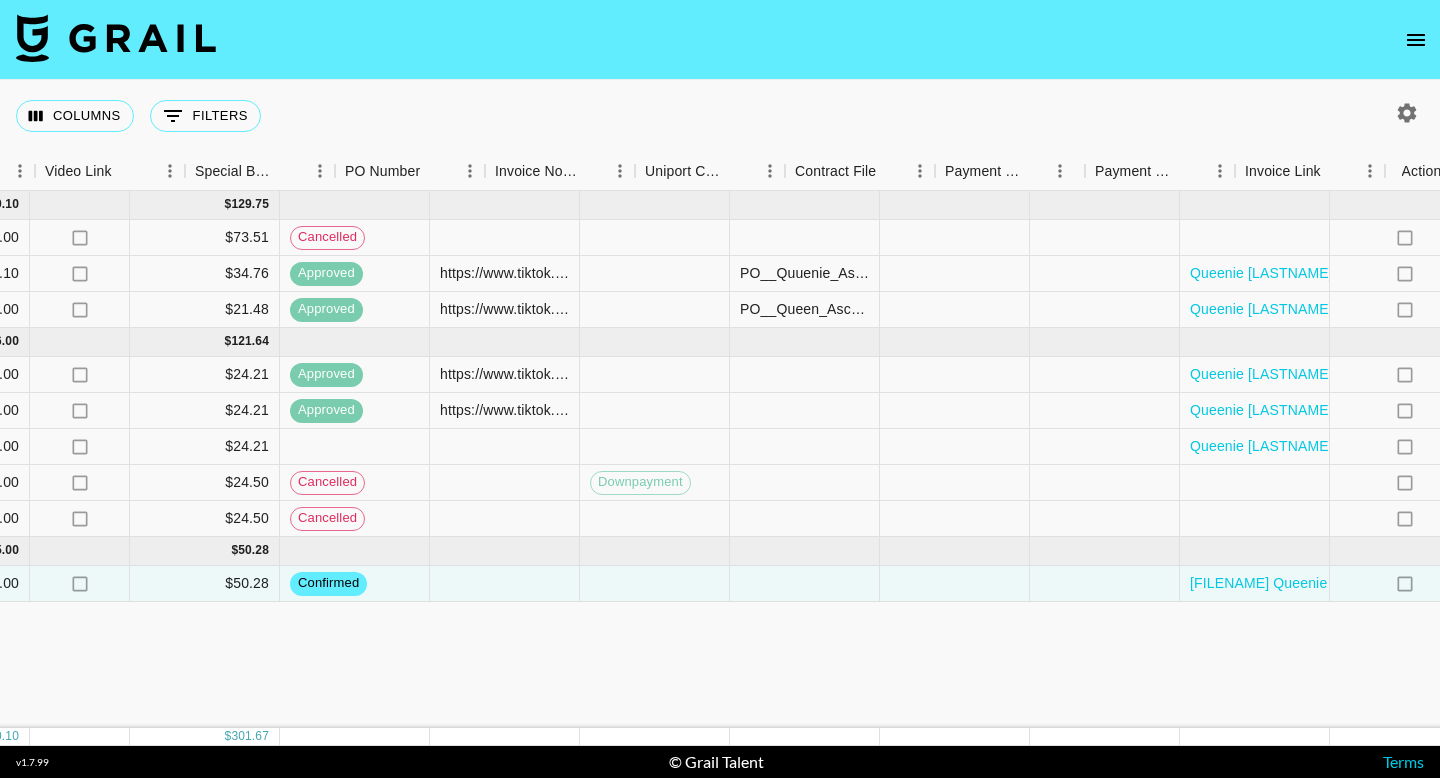 scroll, scrollTop: 0, scrollLeft: 1880, axis: horizontal 